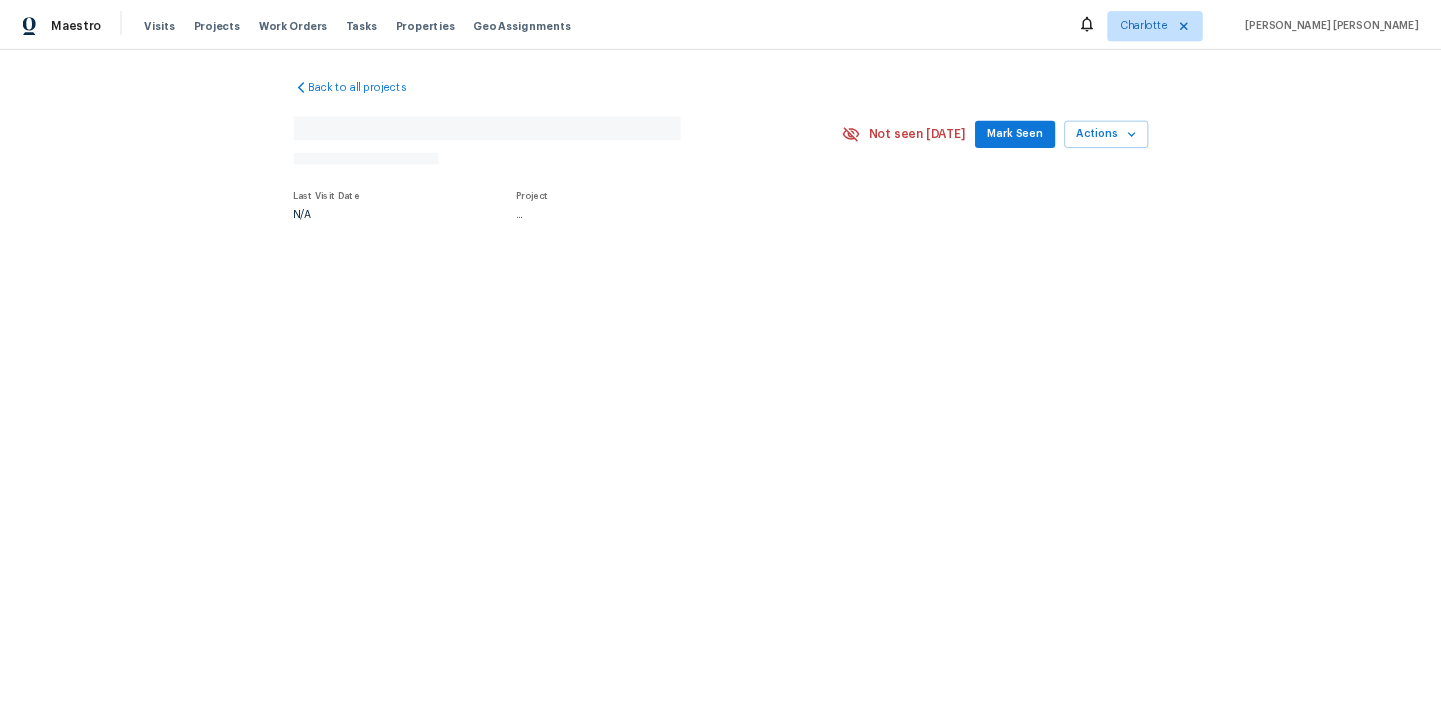 scroll, scrollTop: 0, scrollLeft: 0, axis: both 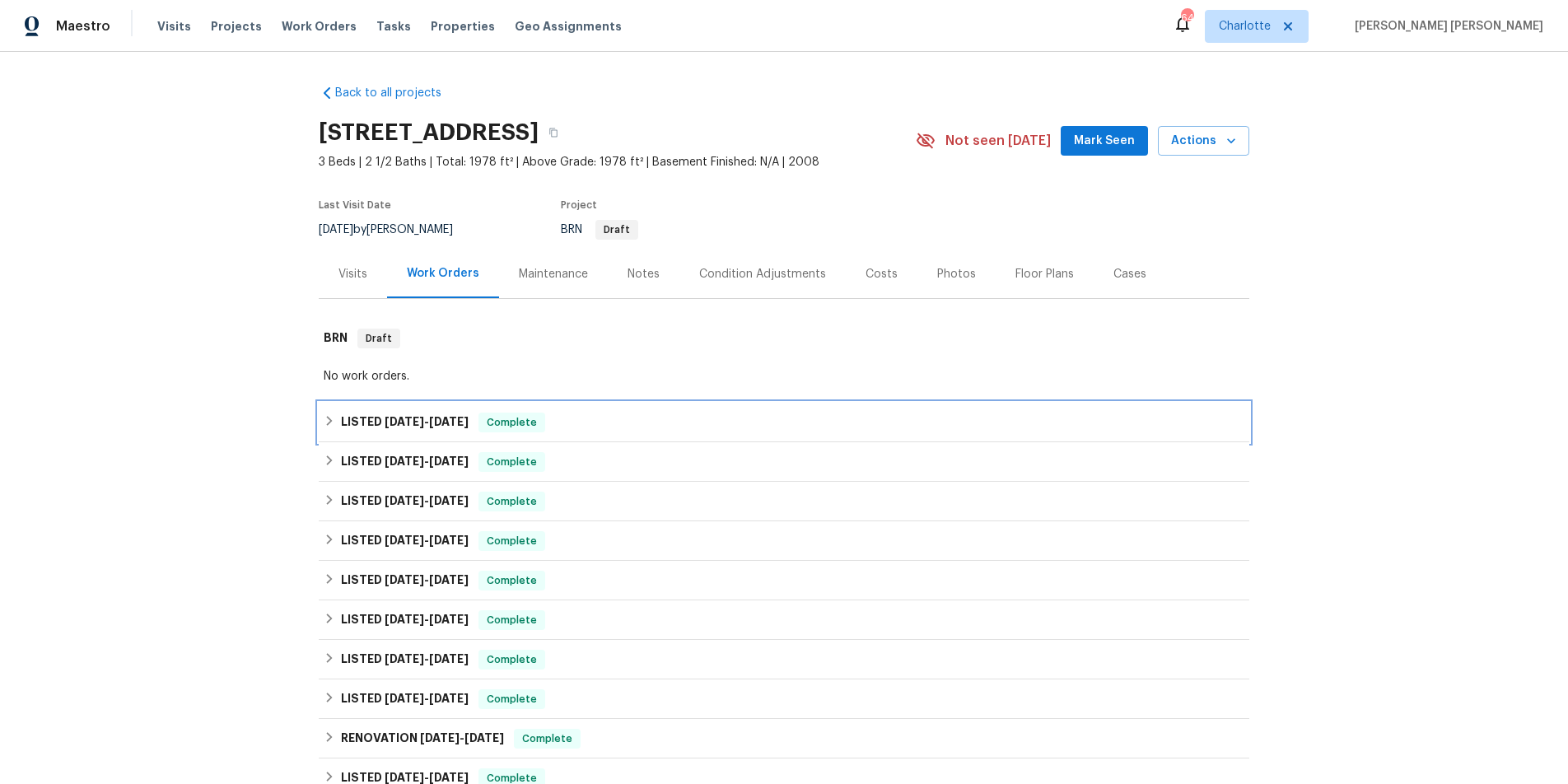 click 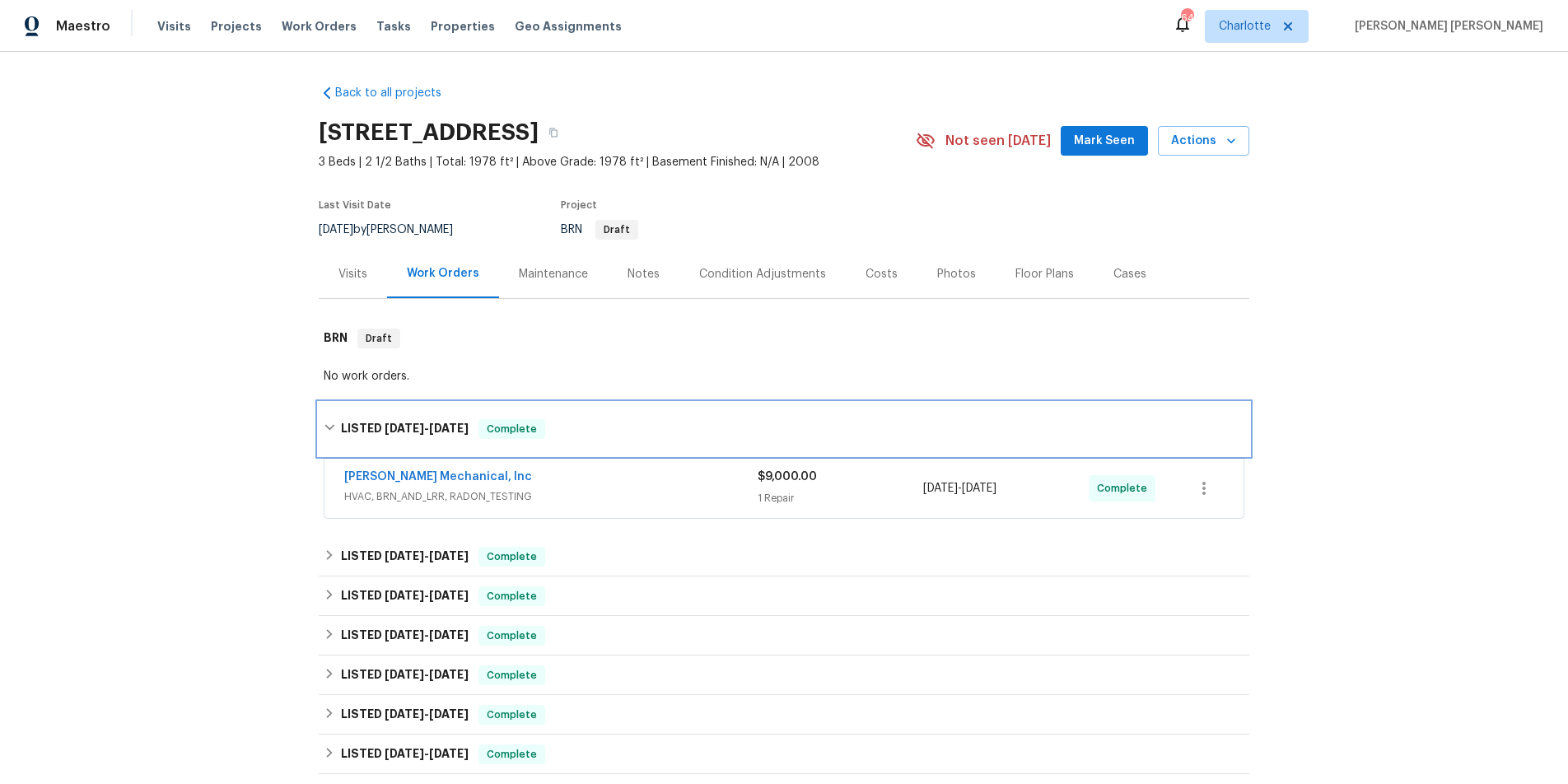 click 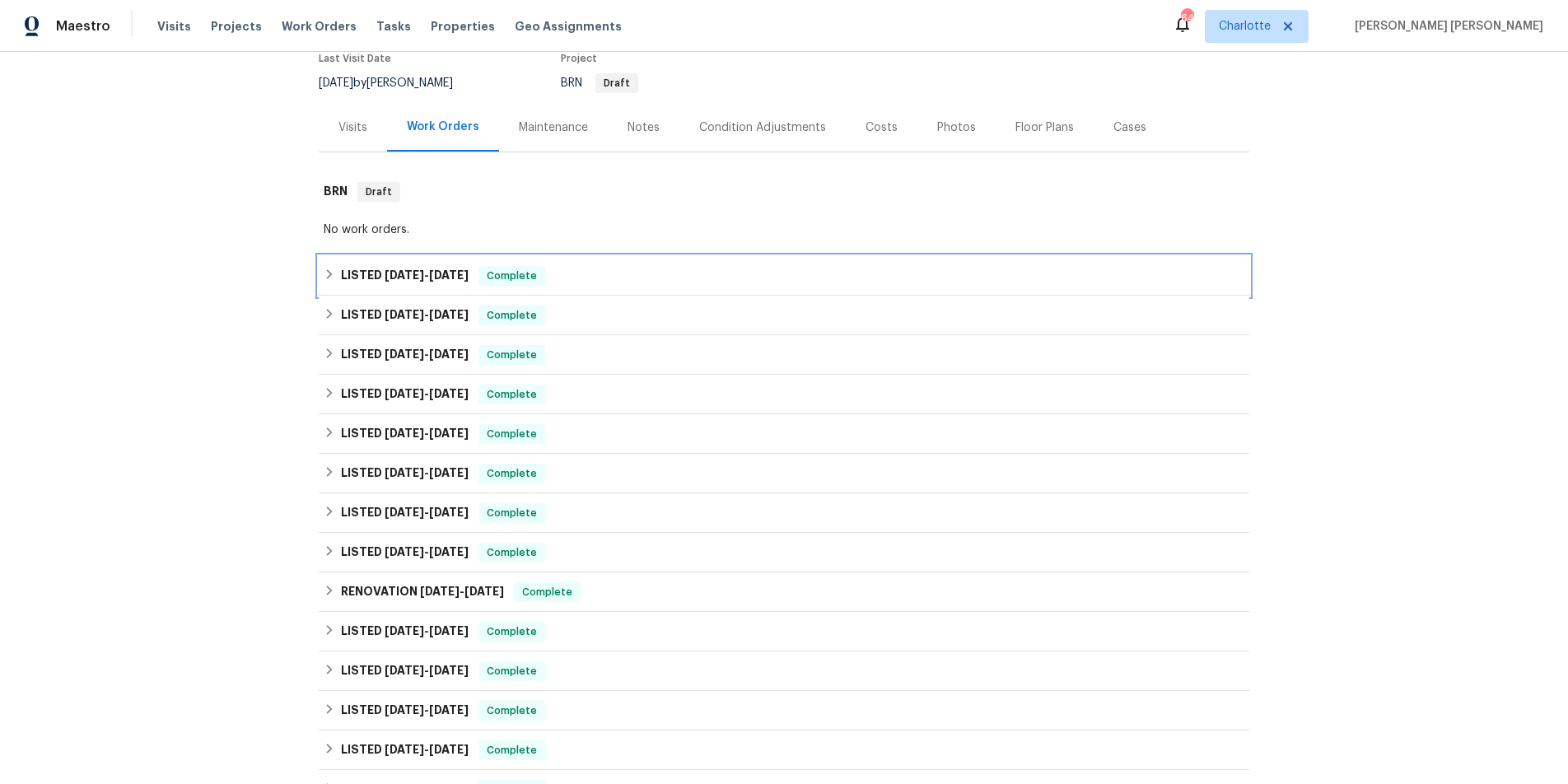 scroll, scrollTop: 157, scrollLeft: 0, axis: vertical 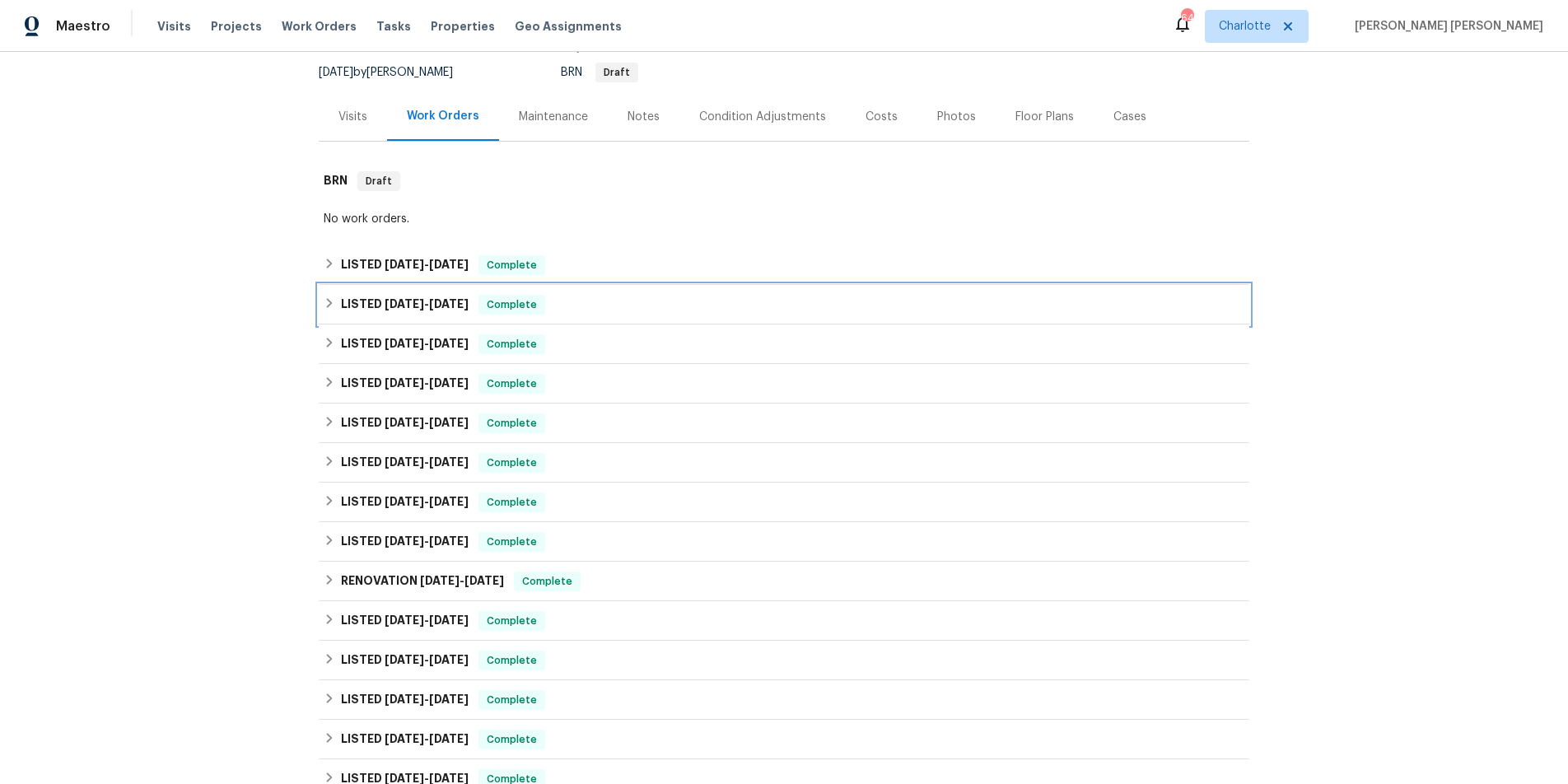 click 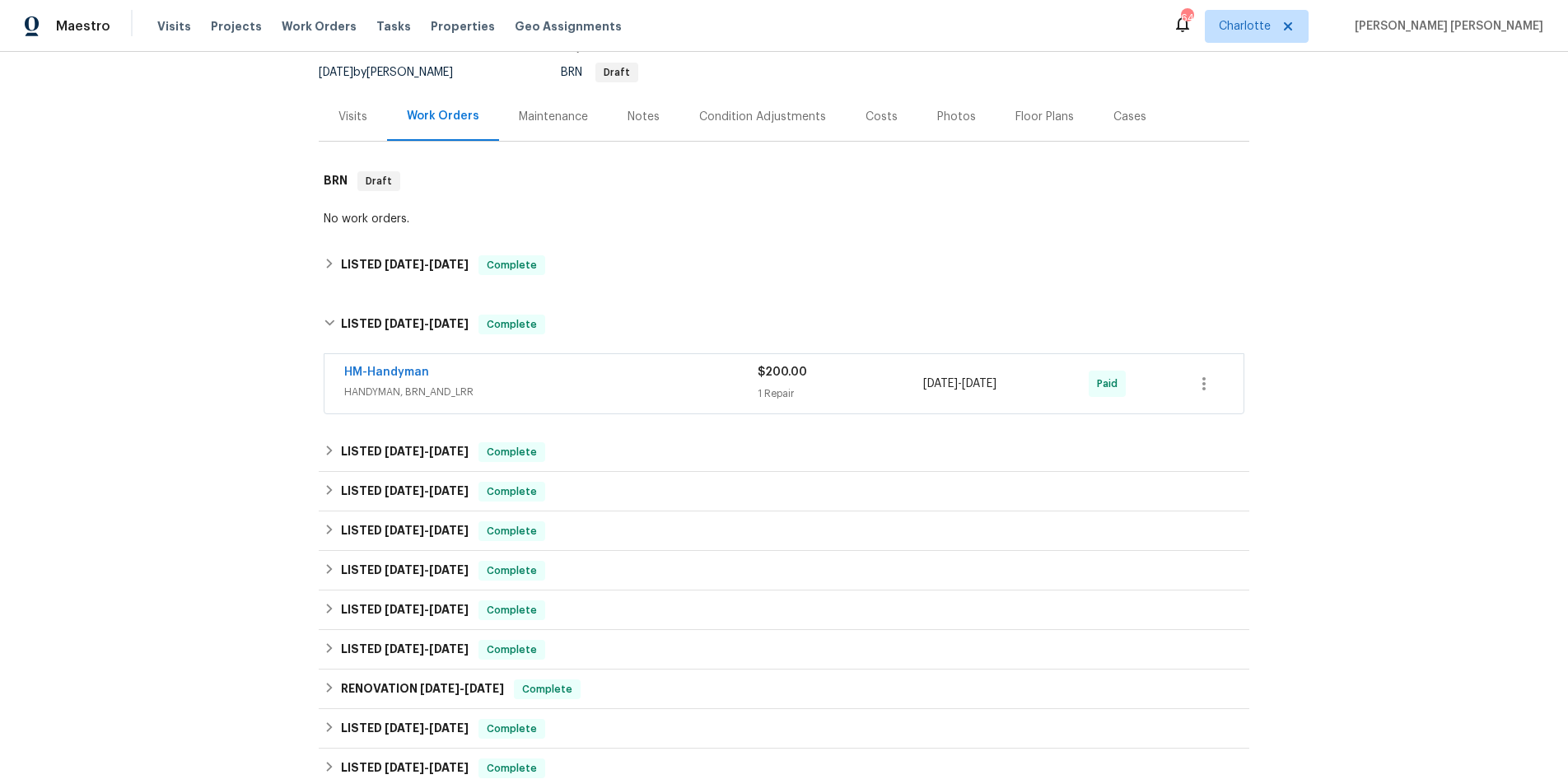 click on "HM-Handyman" at bounding box center [551, 374] 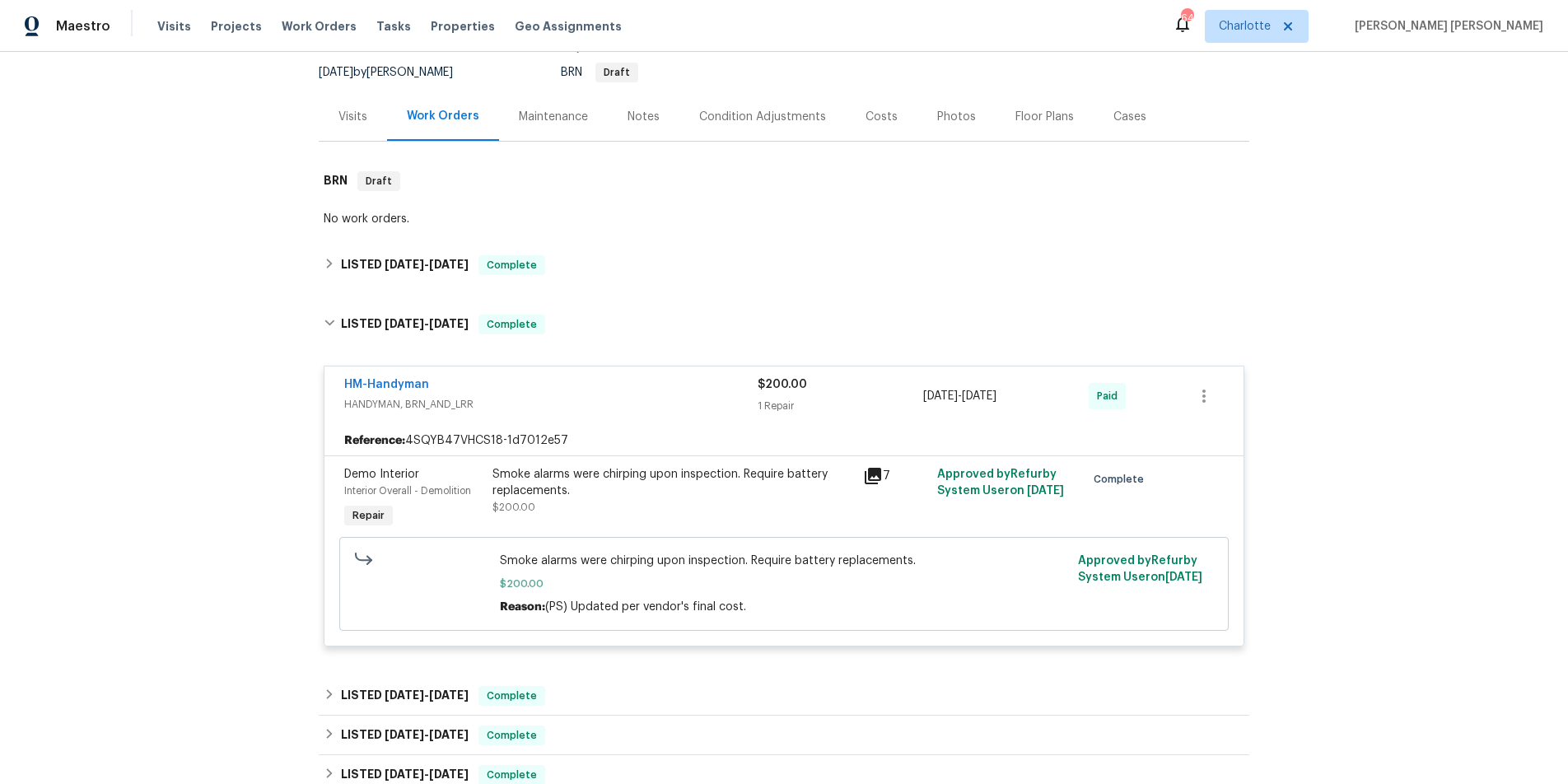click on "HM-Handyman" at bounding box center [551, 386] 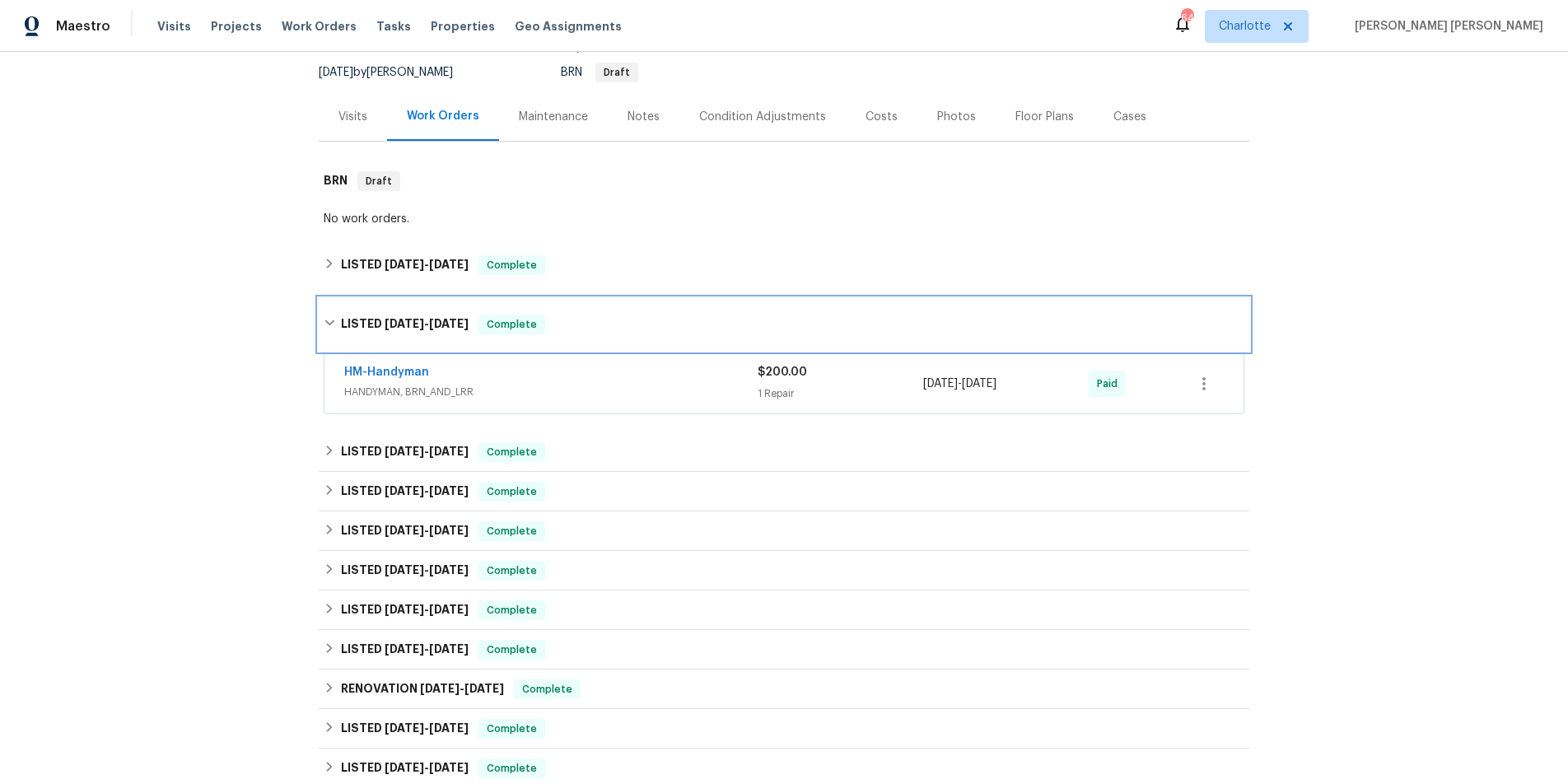 click 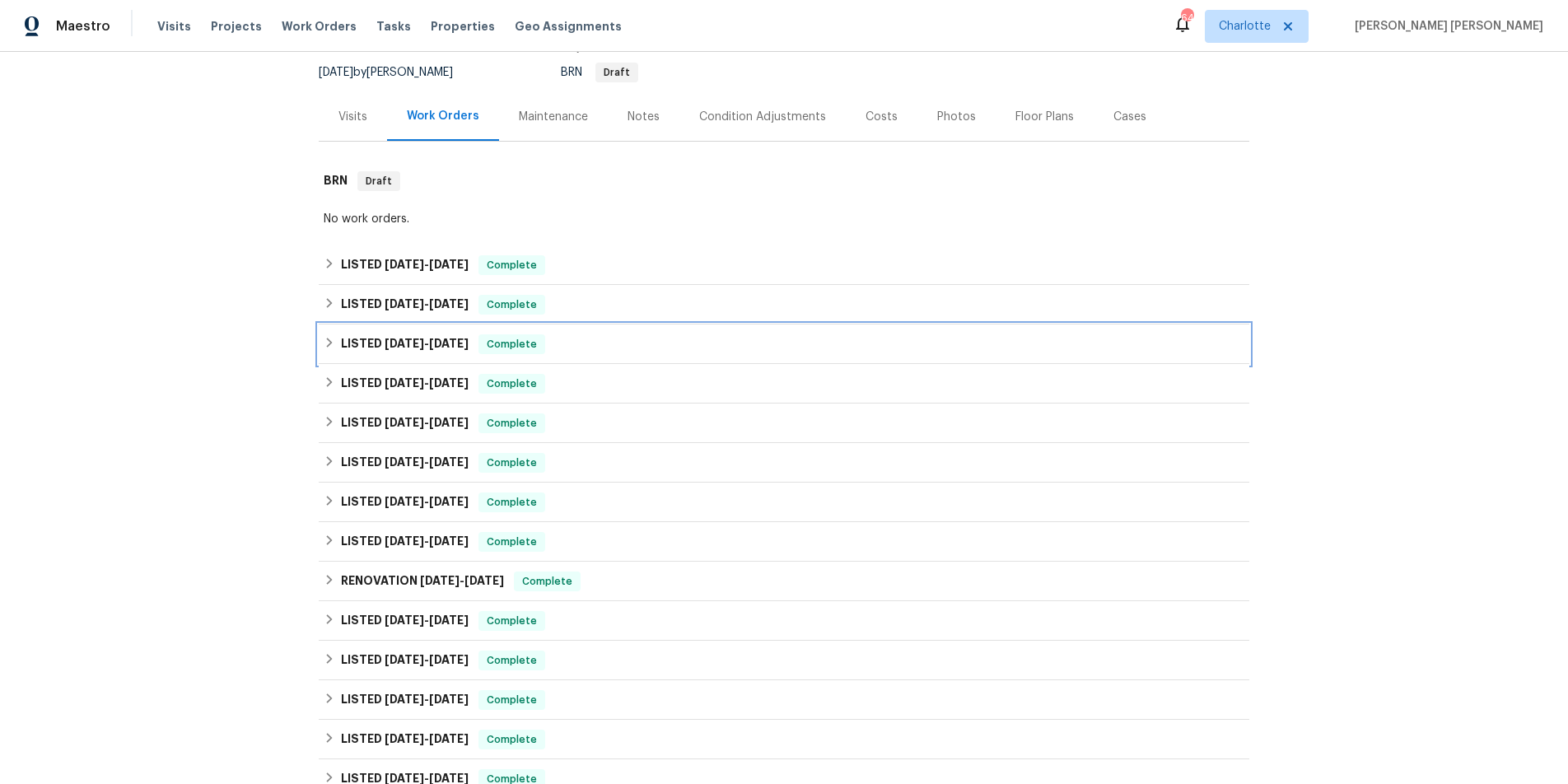 click on "LISTED   [DATE]  -  [DATE] Complete" at bounding box center [784, 344] 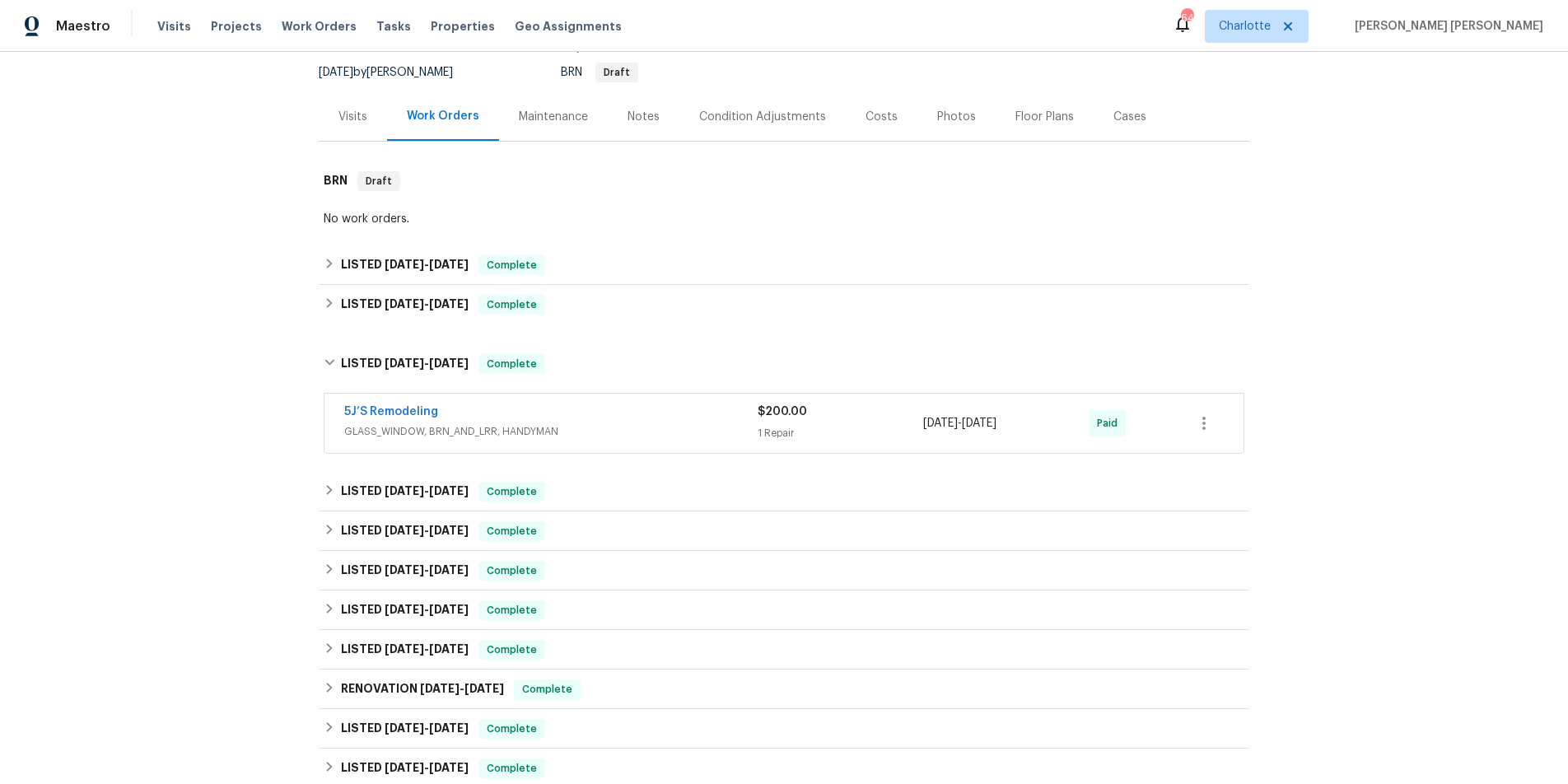 click on "5J’S Remodeling" at bounding box center [551, 413] 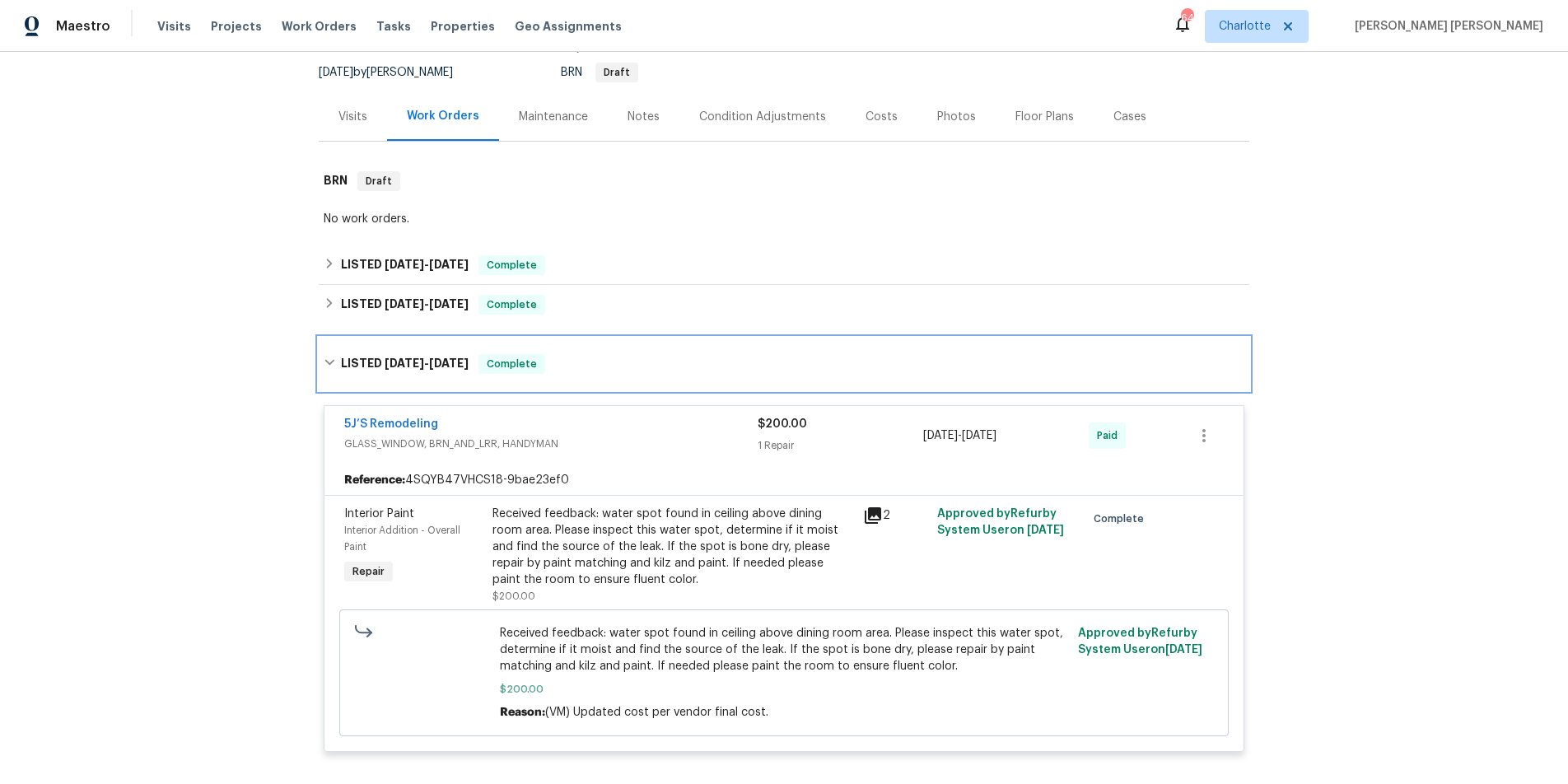 click 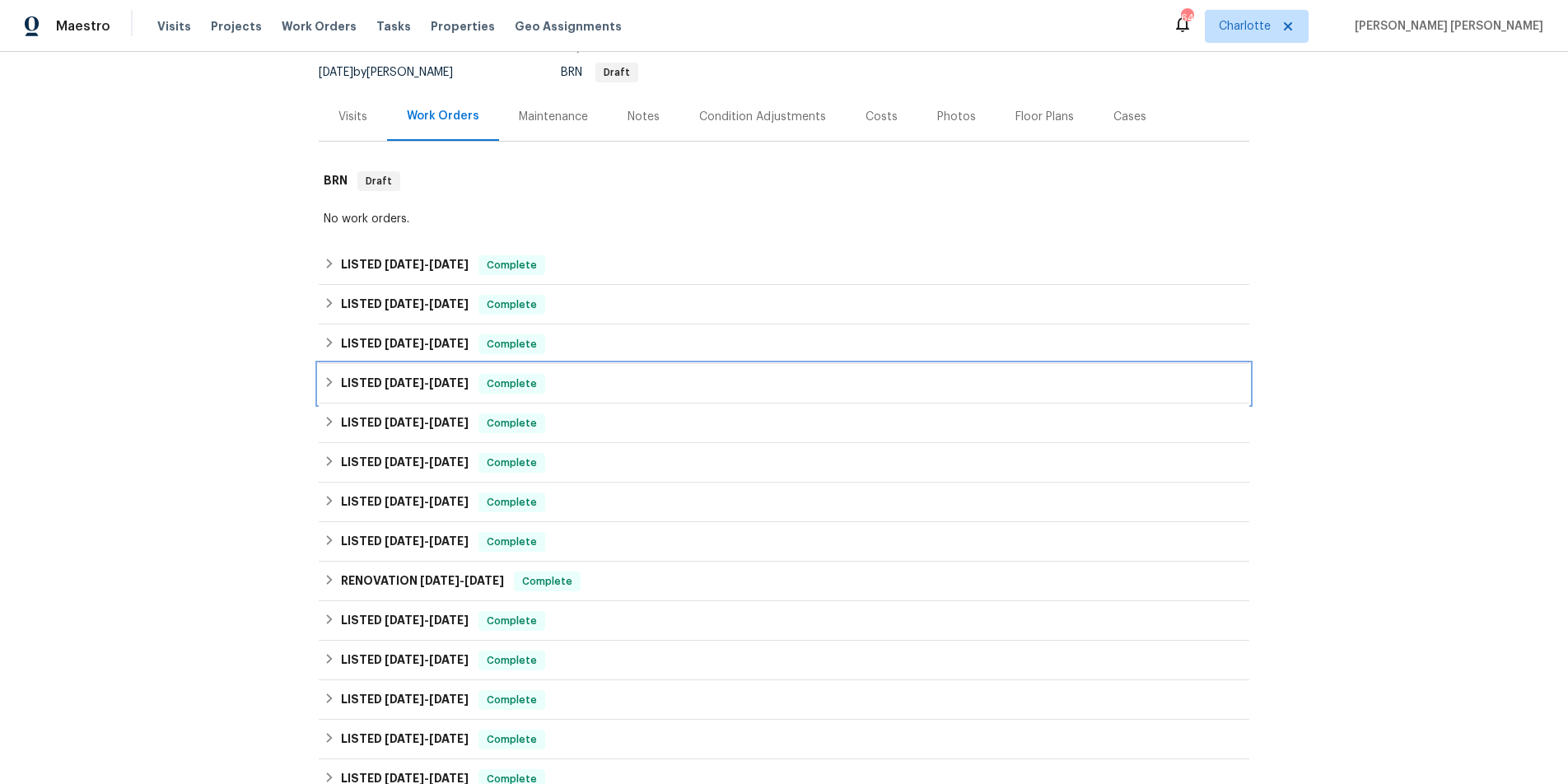 click on "LISTED   [DATE]  -  [DATE] Complete" at bounding box center (784, 384) 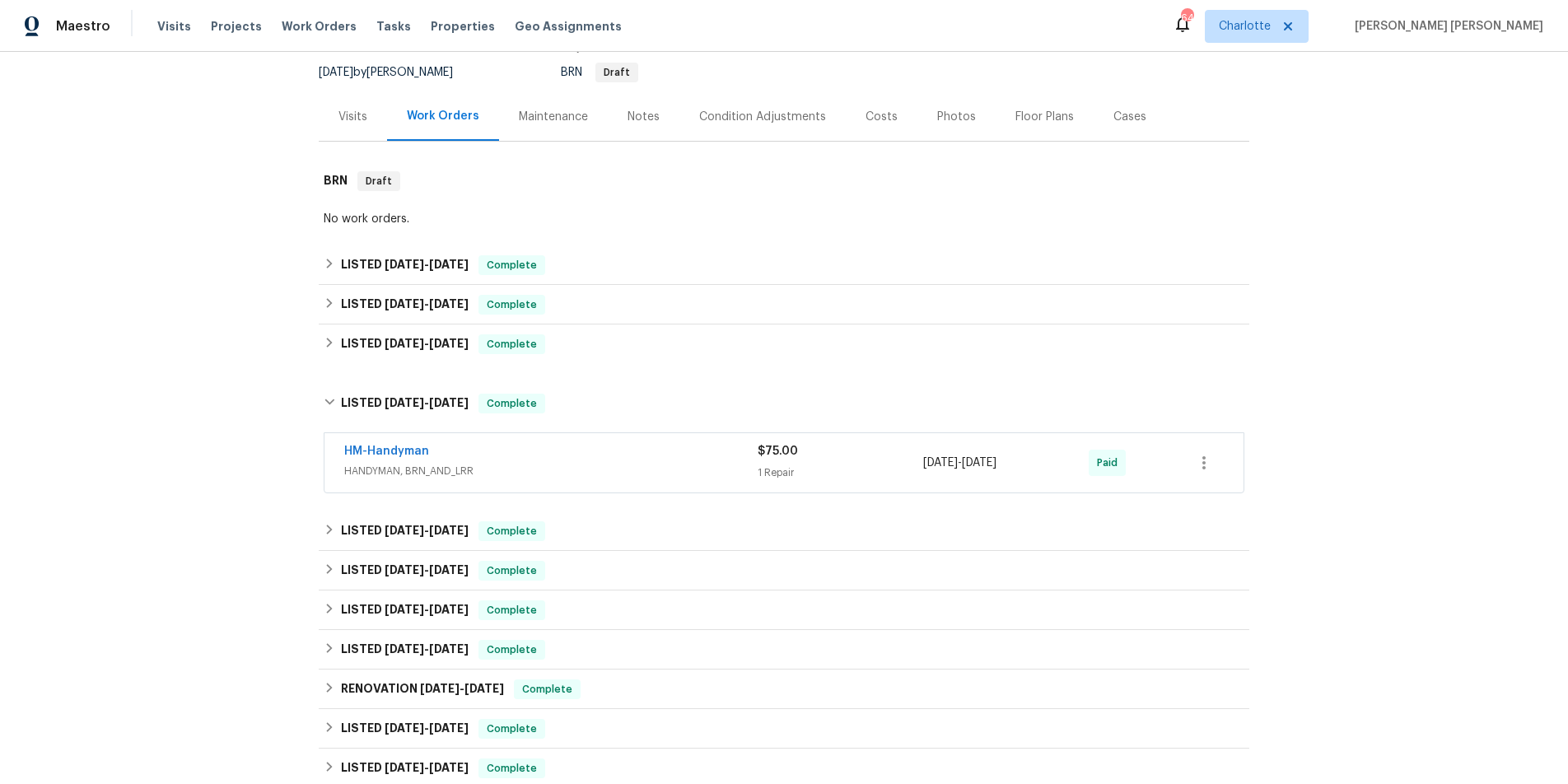 click on "HANDYMAN, BRN_AND_LRR" at bounding box center (551, 471) 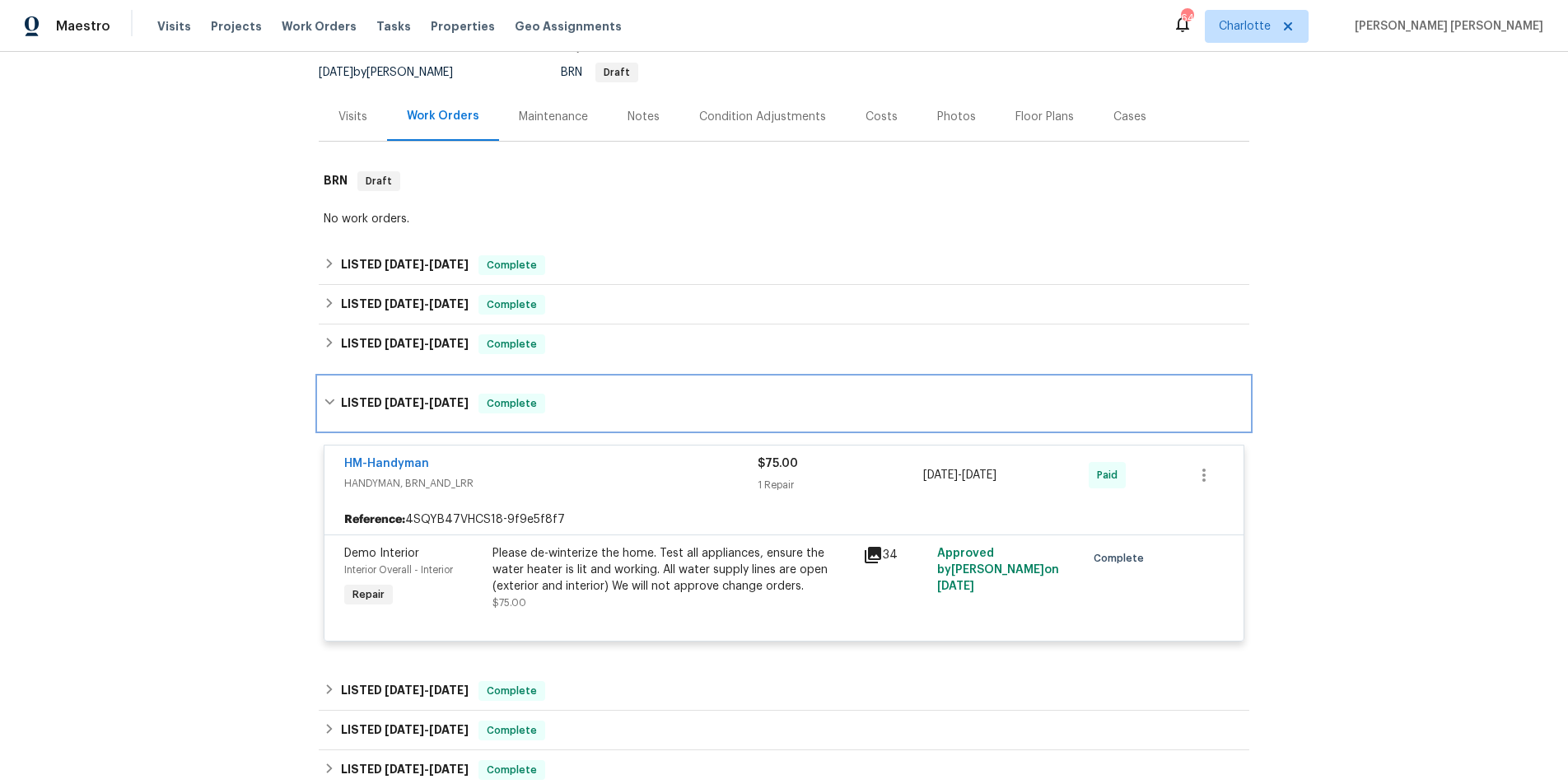click 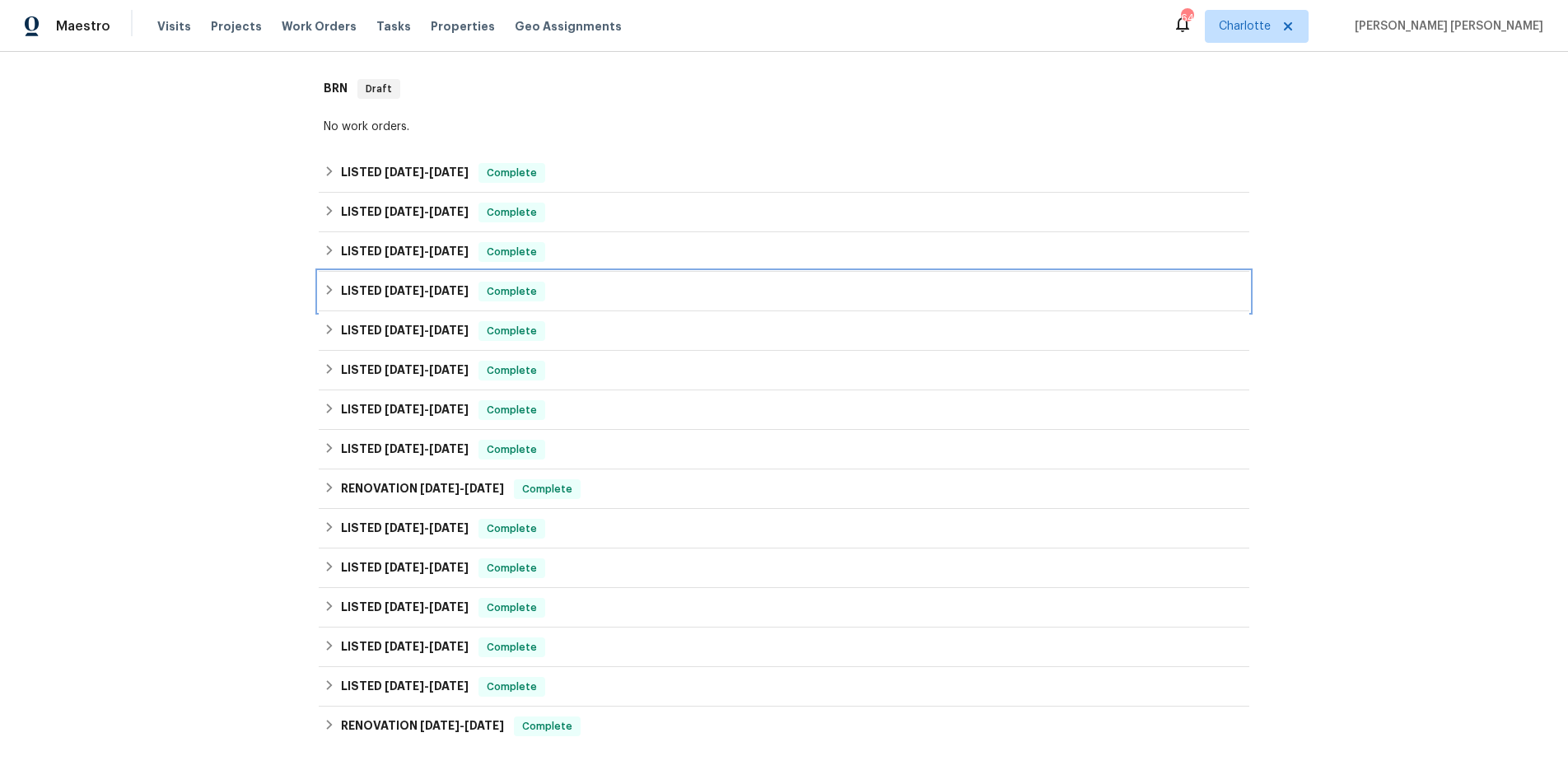 scroll, scrollTop: 253, scrollLeft: 0, axis: vertical 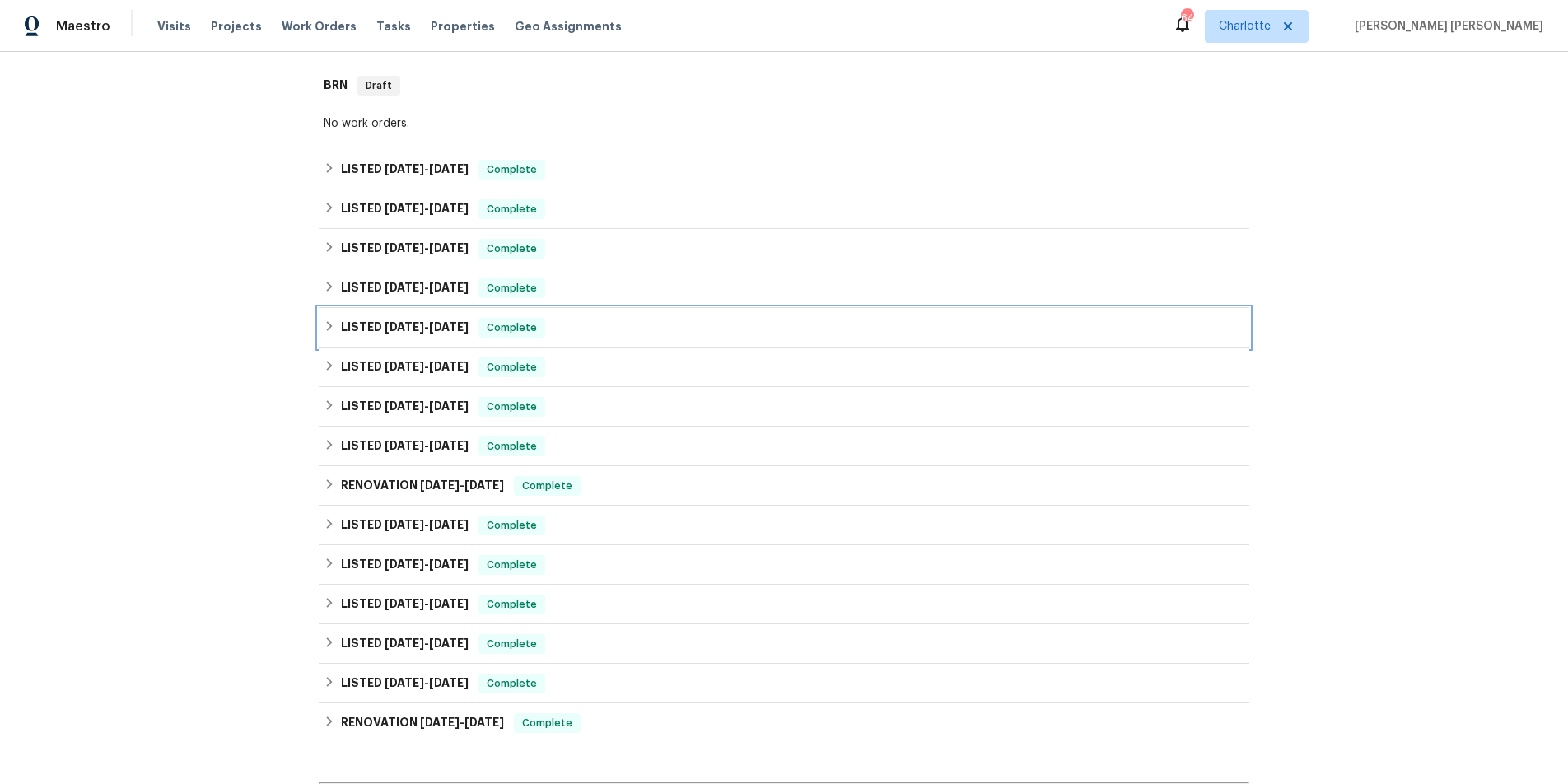 click 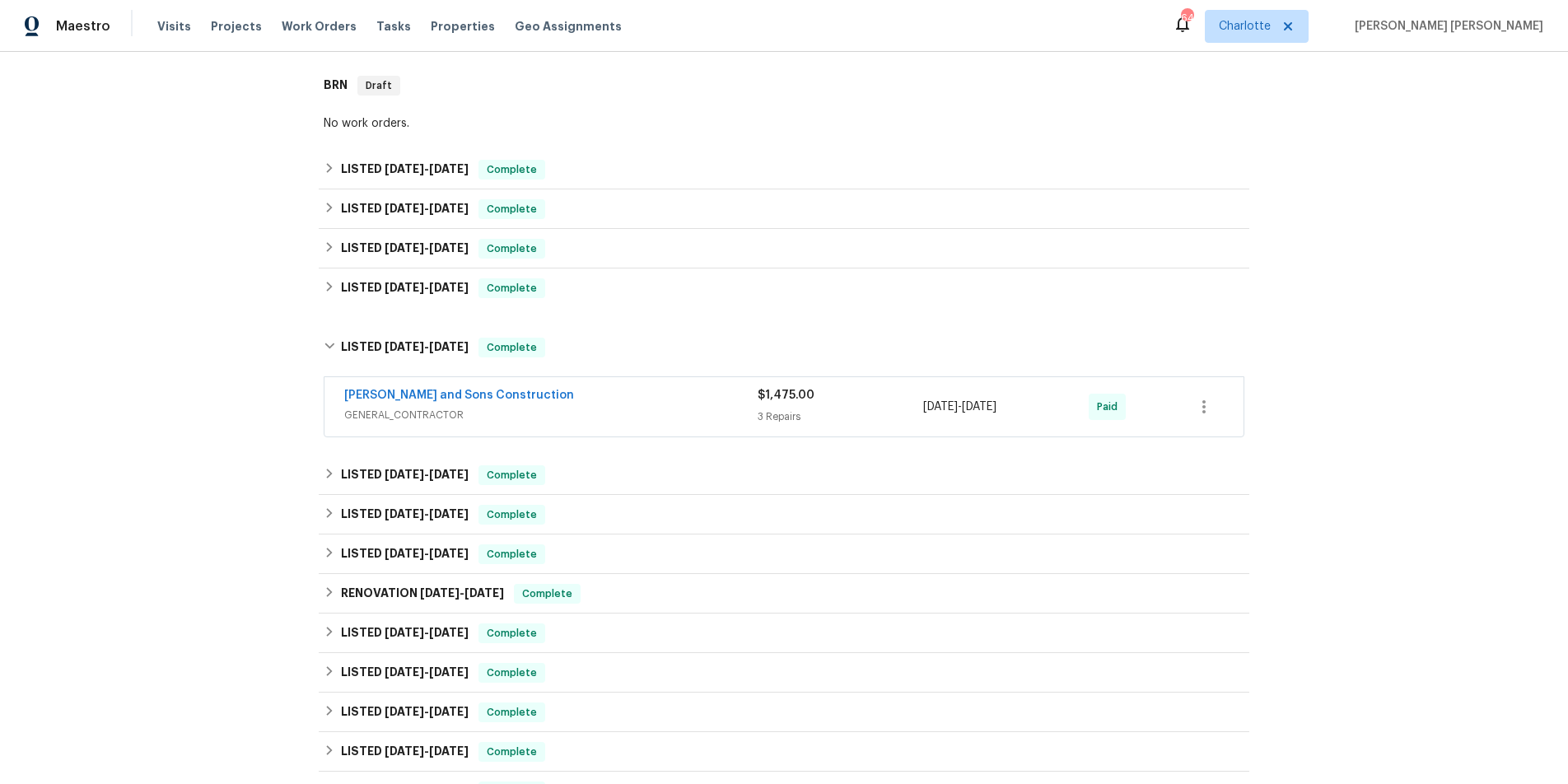 click on "[PERSON_NAME] and Sons Construction" at bounding box center (551, 397) 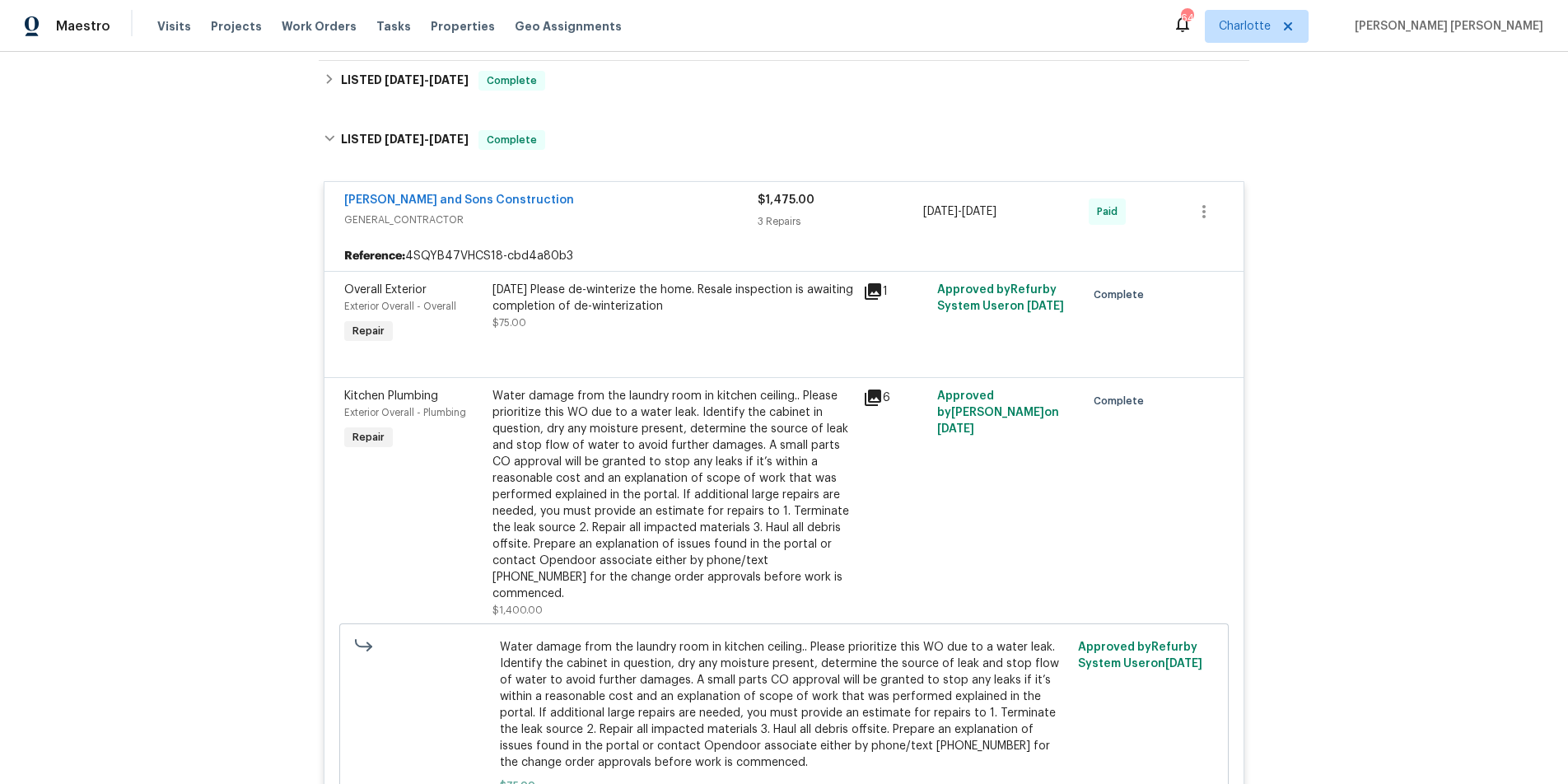 scroll, scrollTop: 529, scrollLeft: 0, axis: vertical 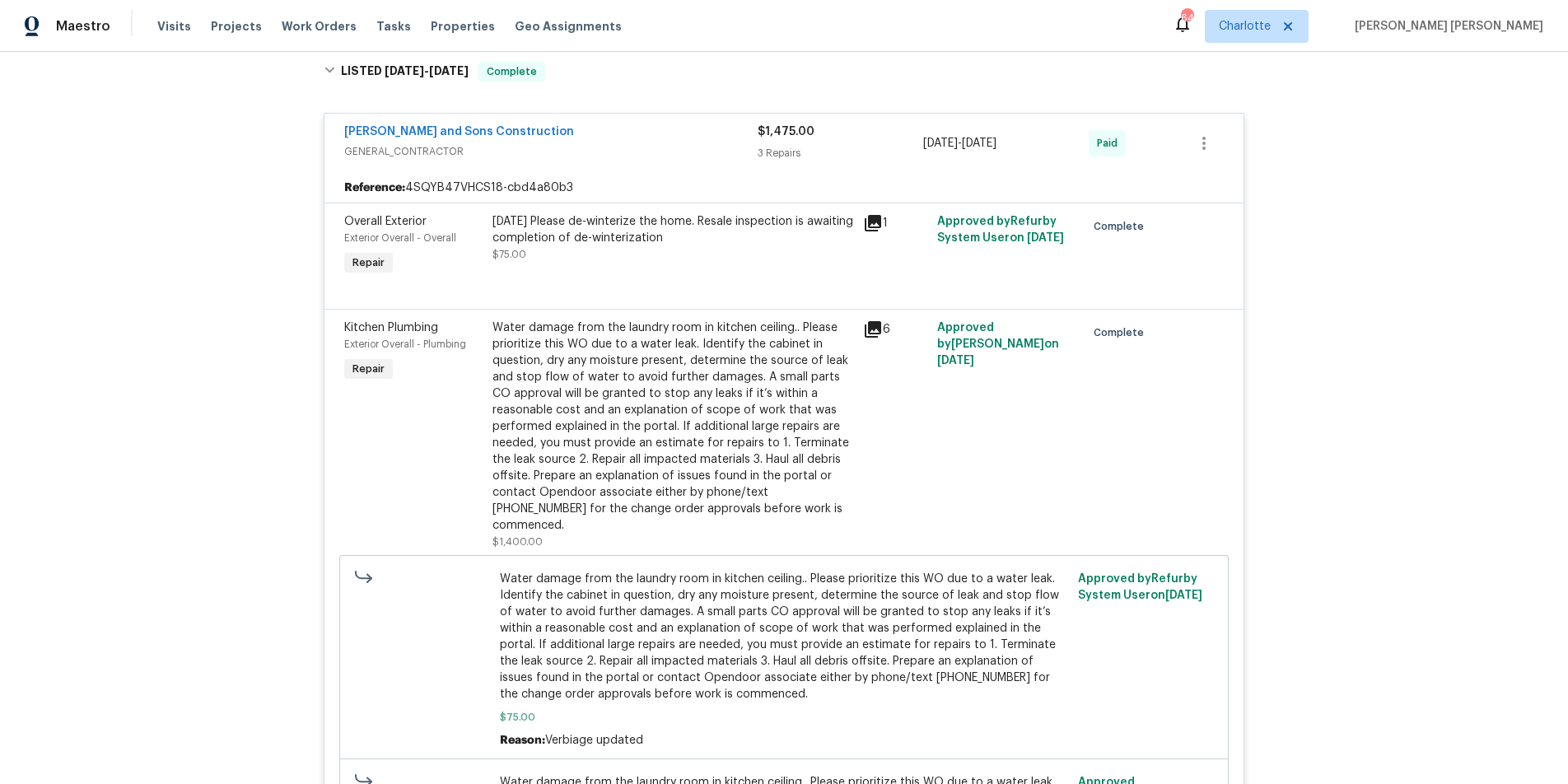 drag, startPoint x: 870, startPoint y: 328, endPoint x: 1132, endPoint y: 398, distance: 271.19 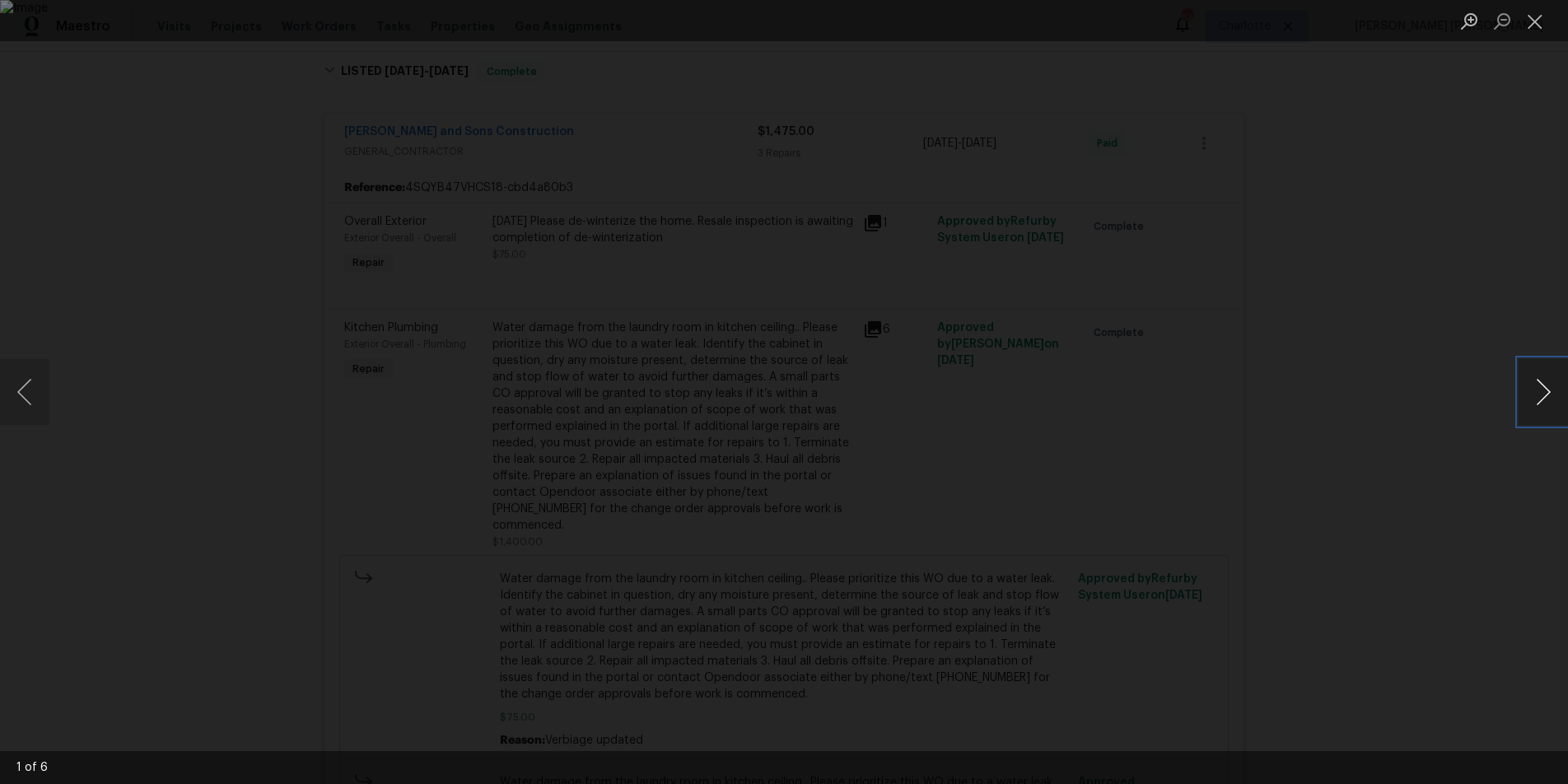 click at bounding box center (1543, 392) 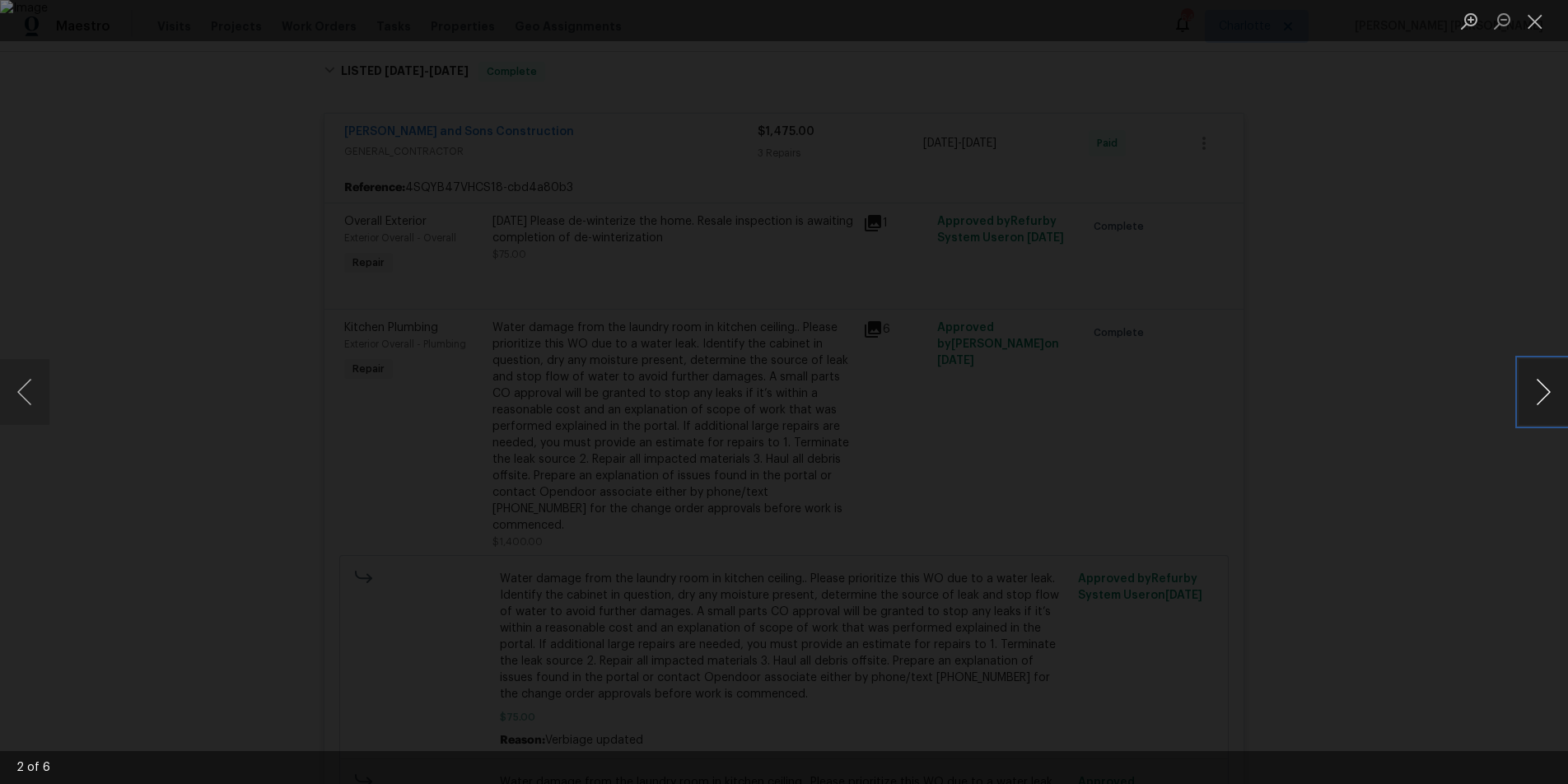 click at bounding box center [1543, 392] 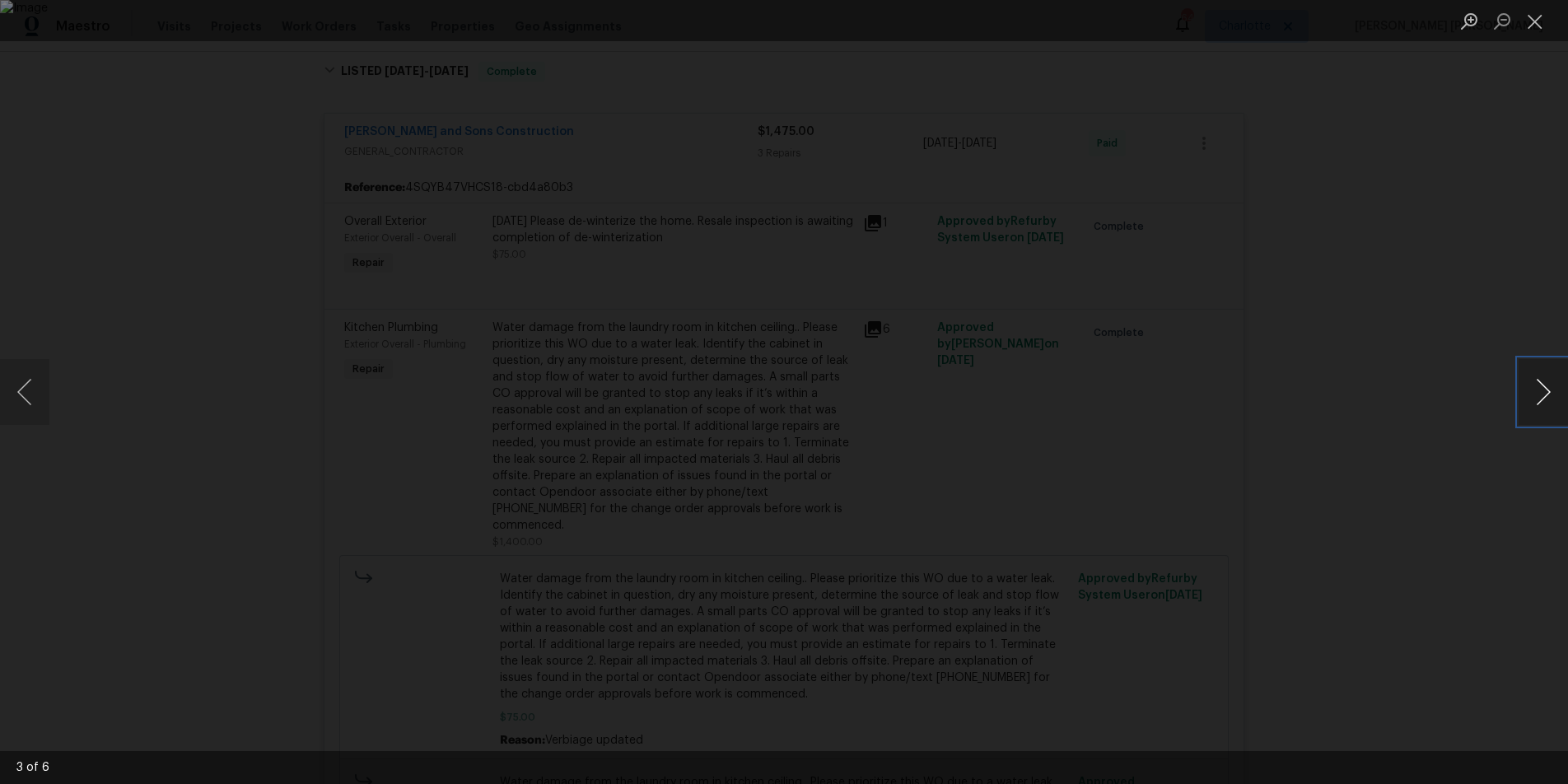click at bounding box center (1543, 392) 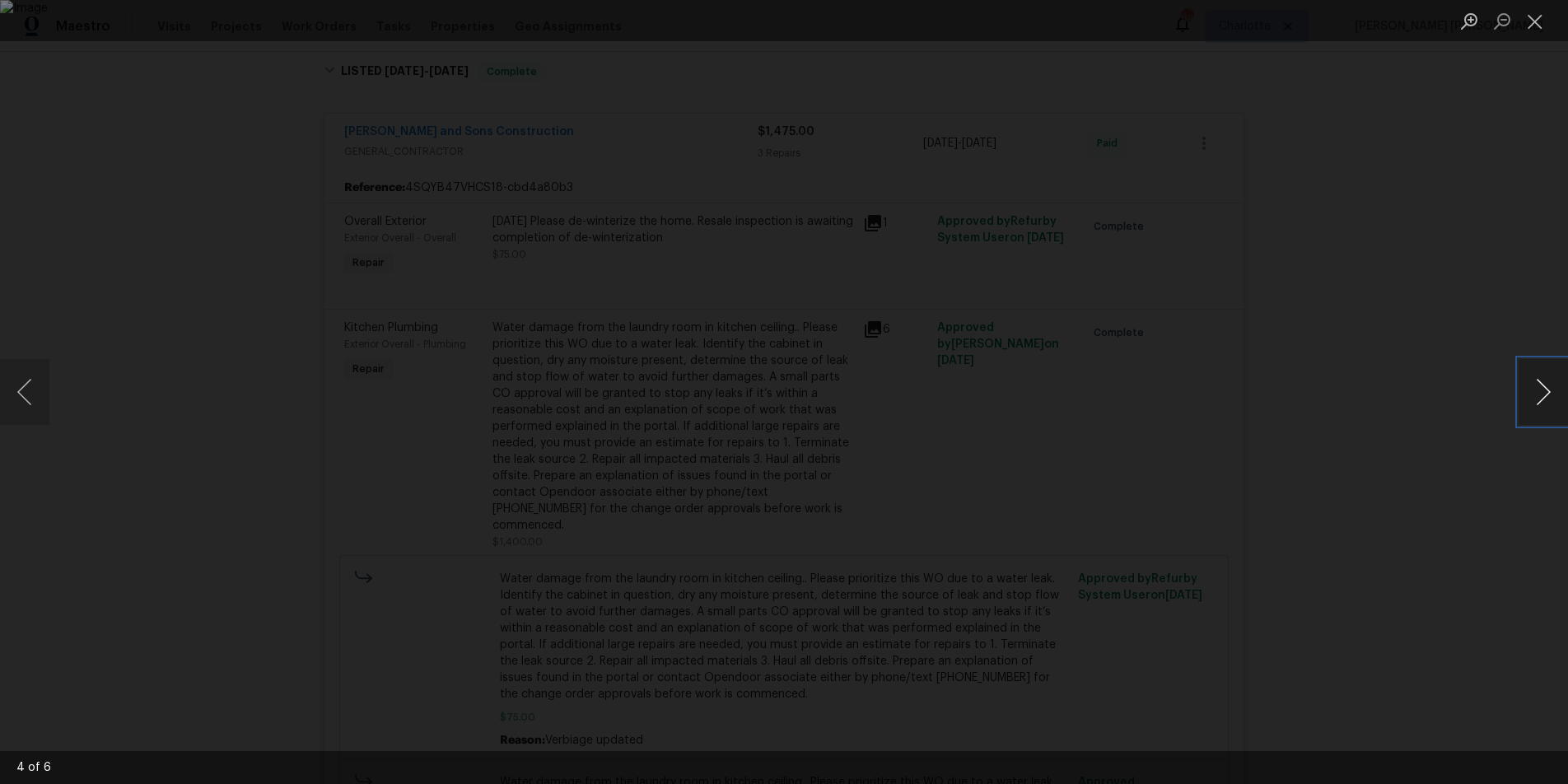 click at bounding box center [1543, 392] 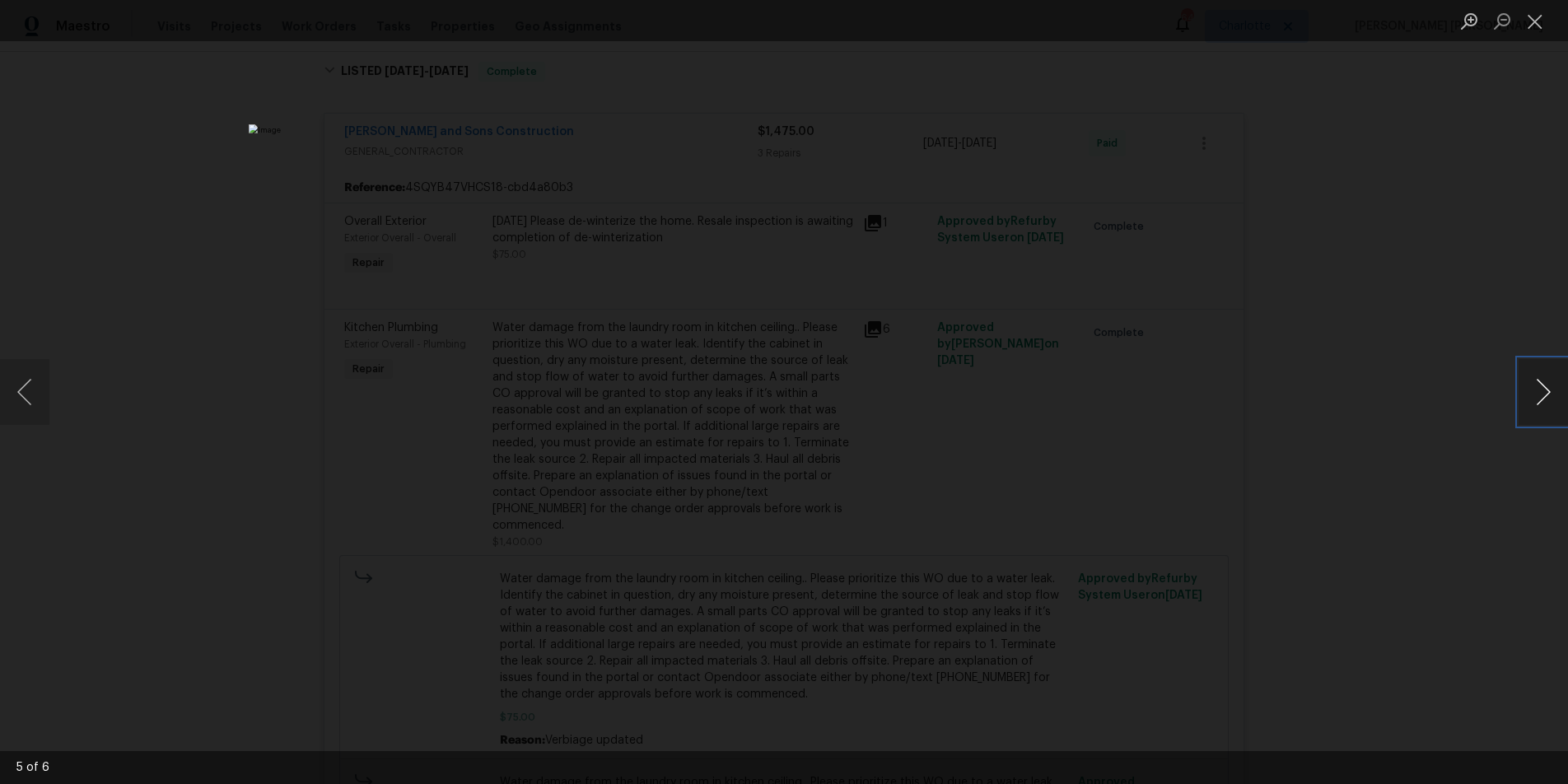 click at bounding box center [1543, 392] 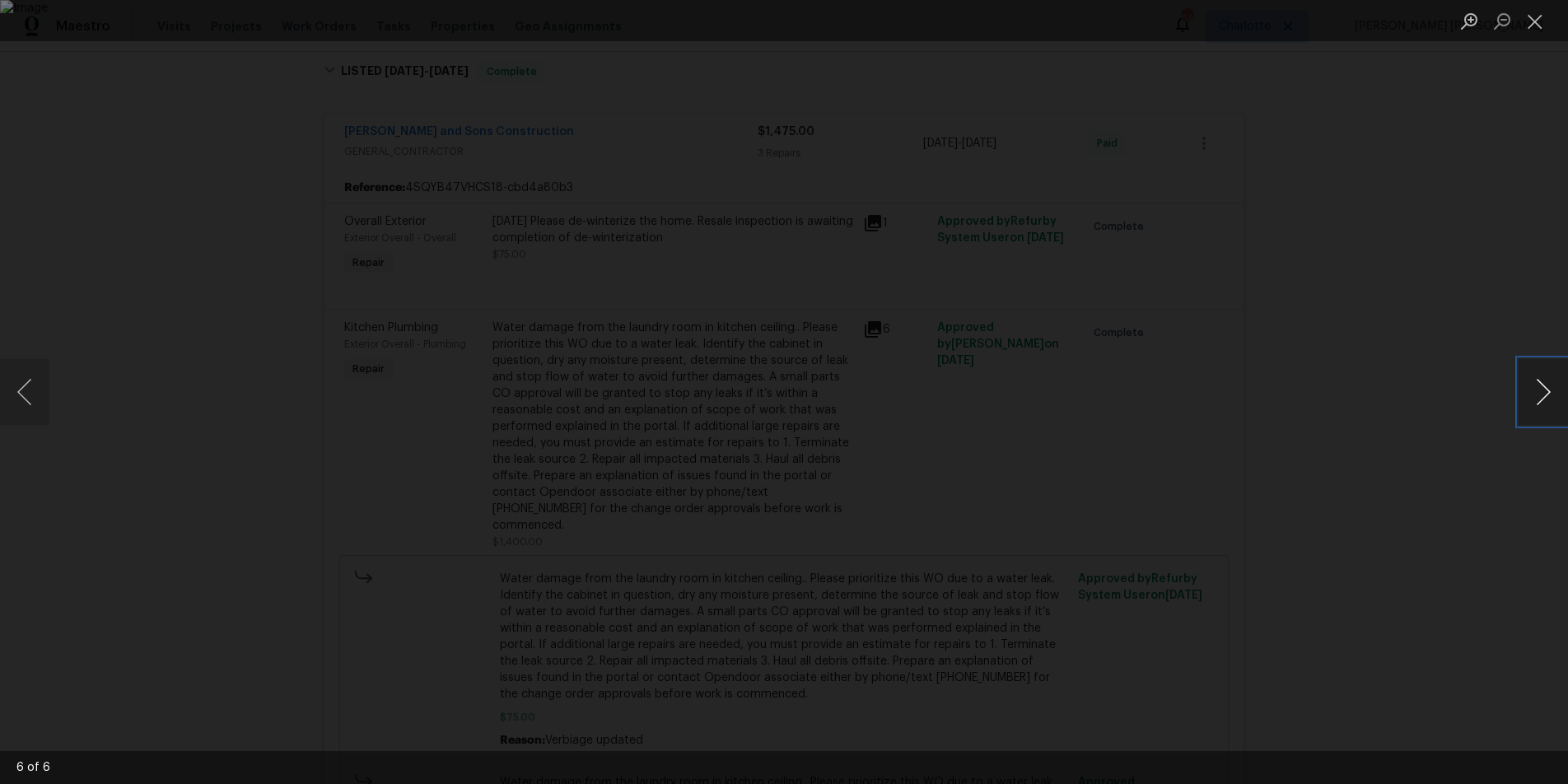 click at bounding box center [1543, 392] 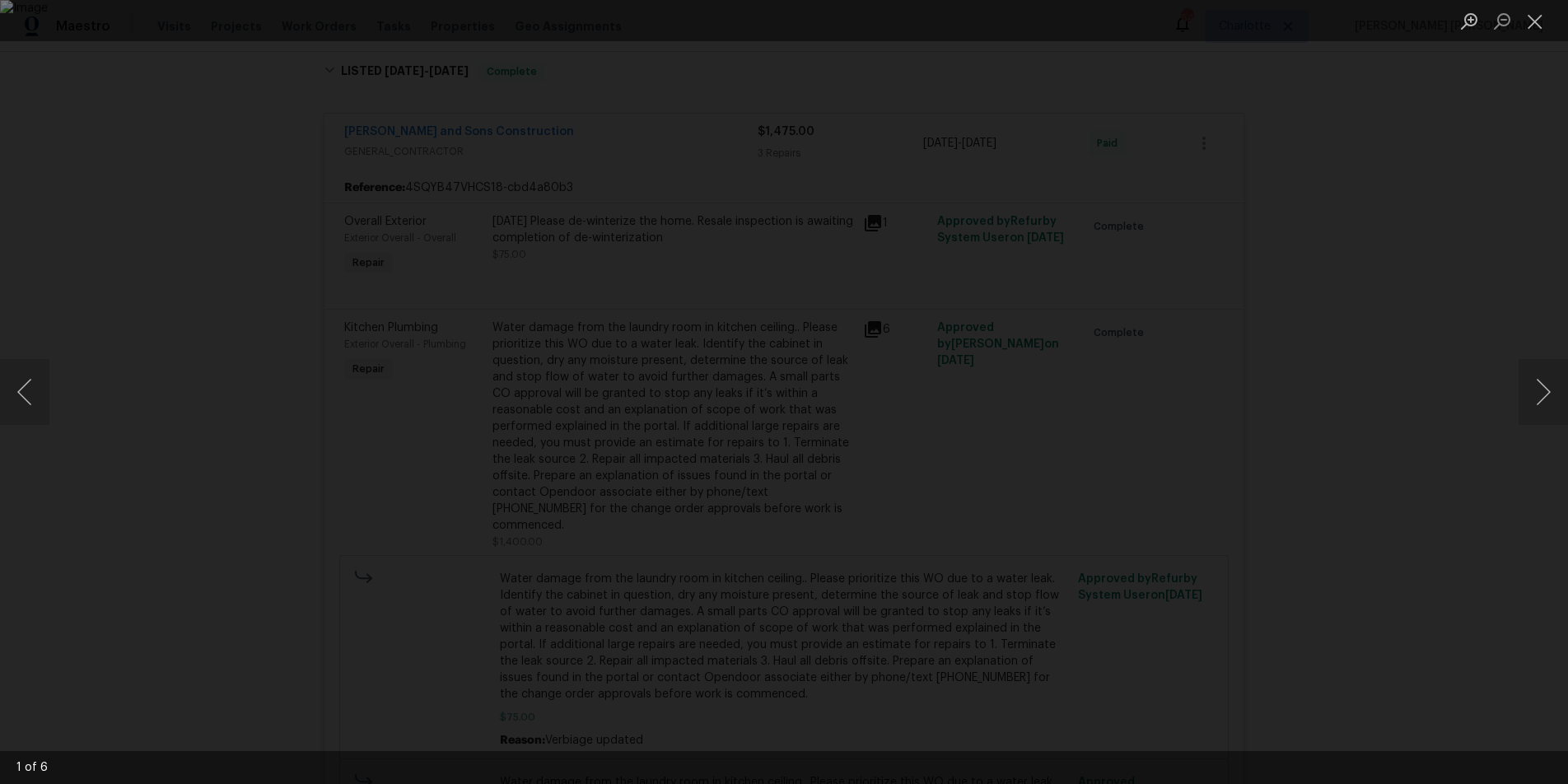 drag, startPoint x: 1476, startPoint y: 516, endPoint x: 1446, endPoint y: 504, distance: 32.310989 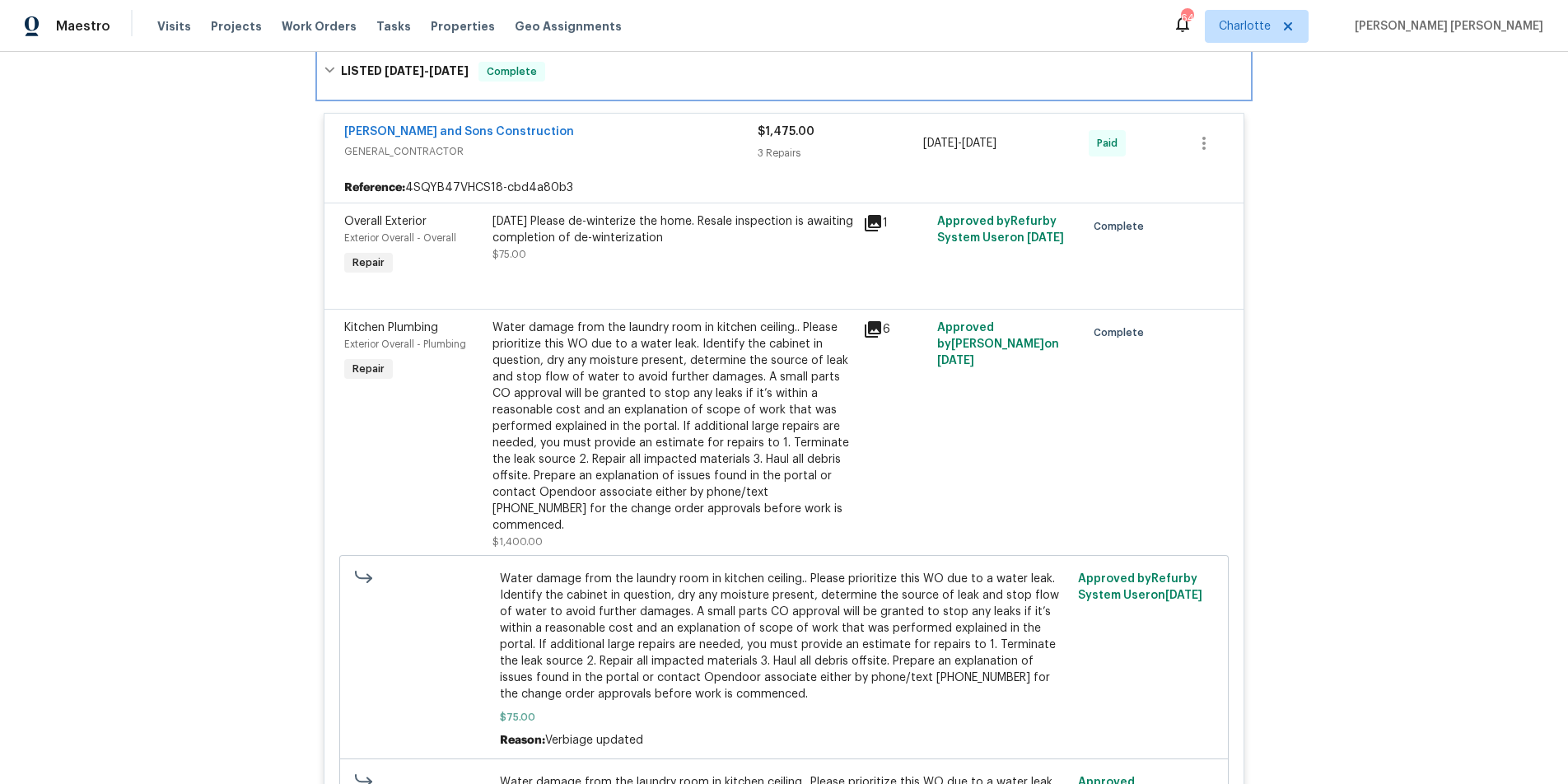 click 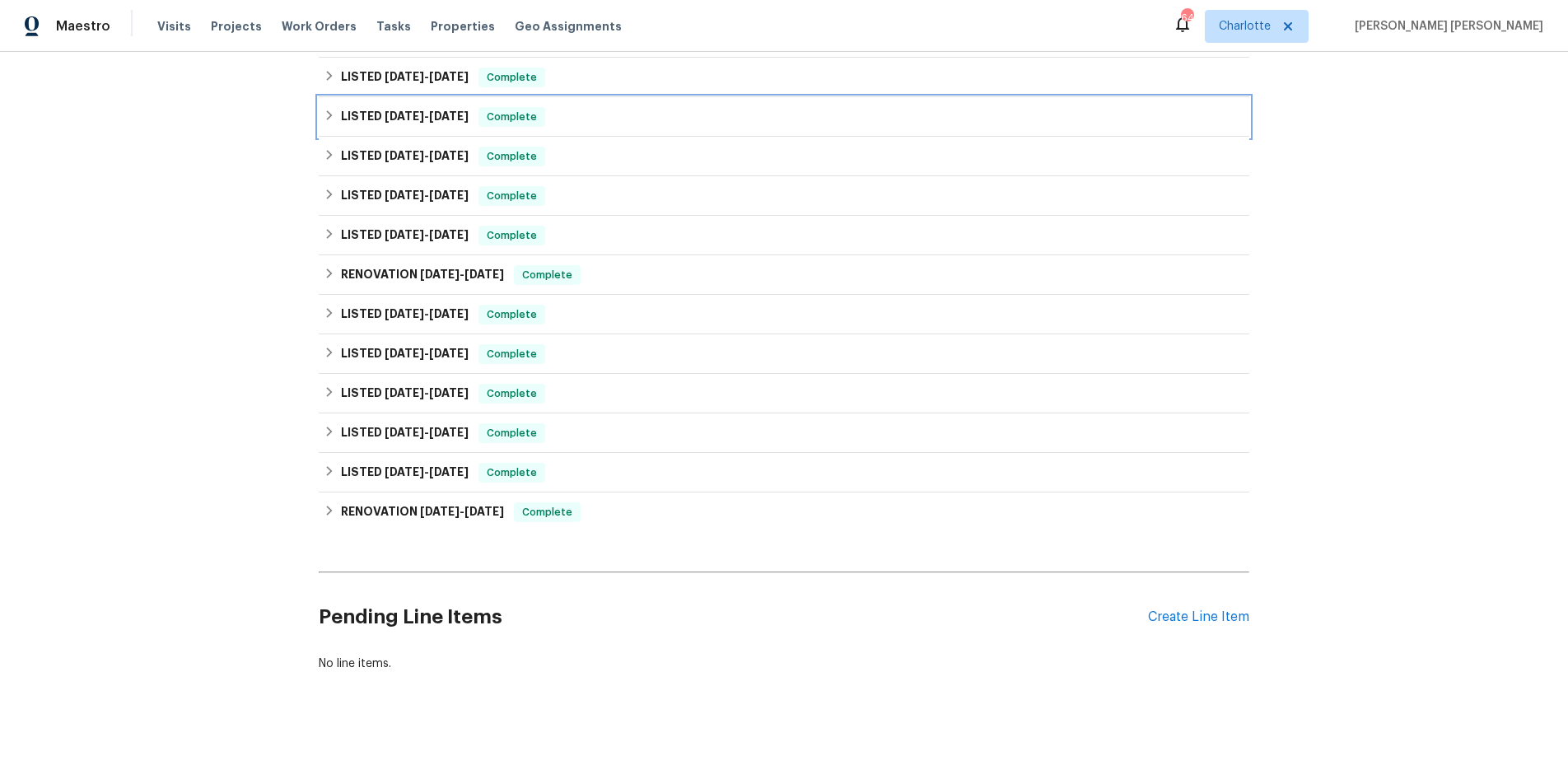 scroll, scrollTop: 464, scrollLeft: 0, axis: vertical 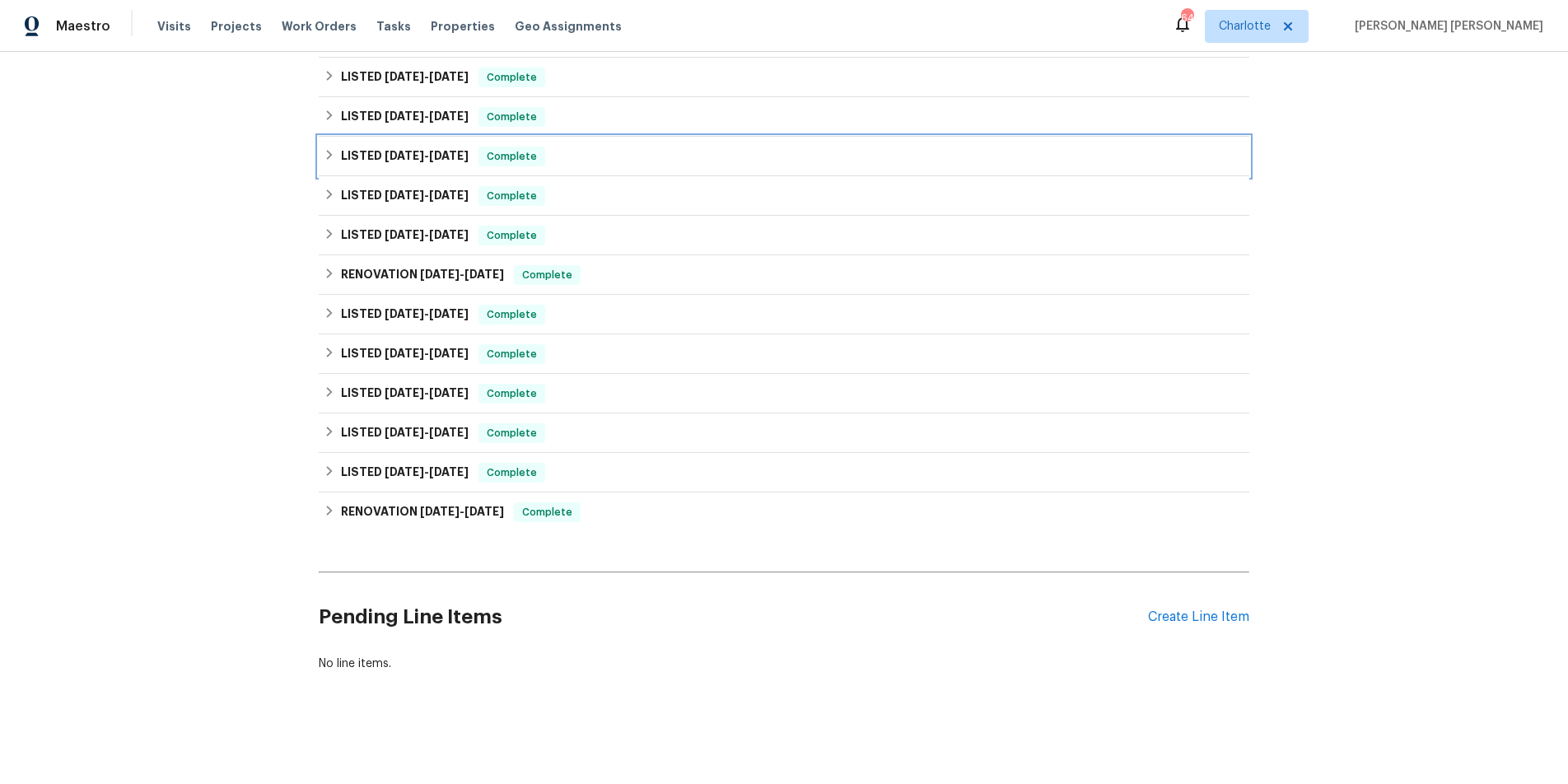 click on "LISTED   [DATE]  -  [DATE] Complete" at bounding box center [784, 156] 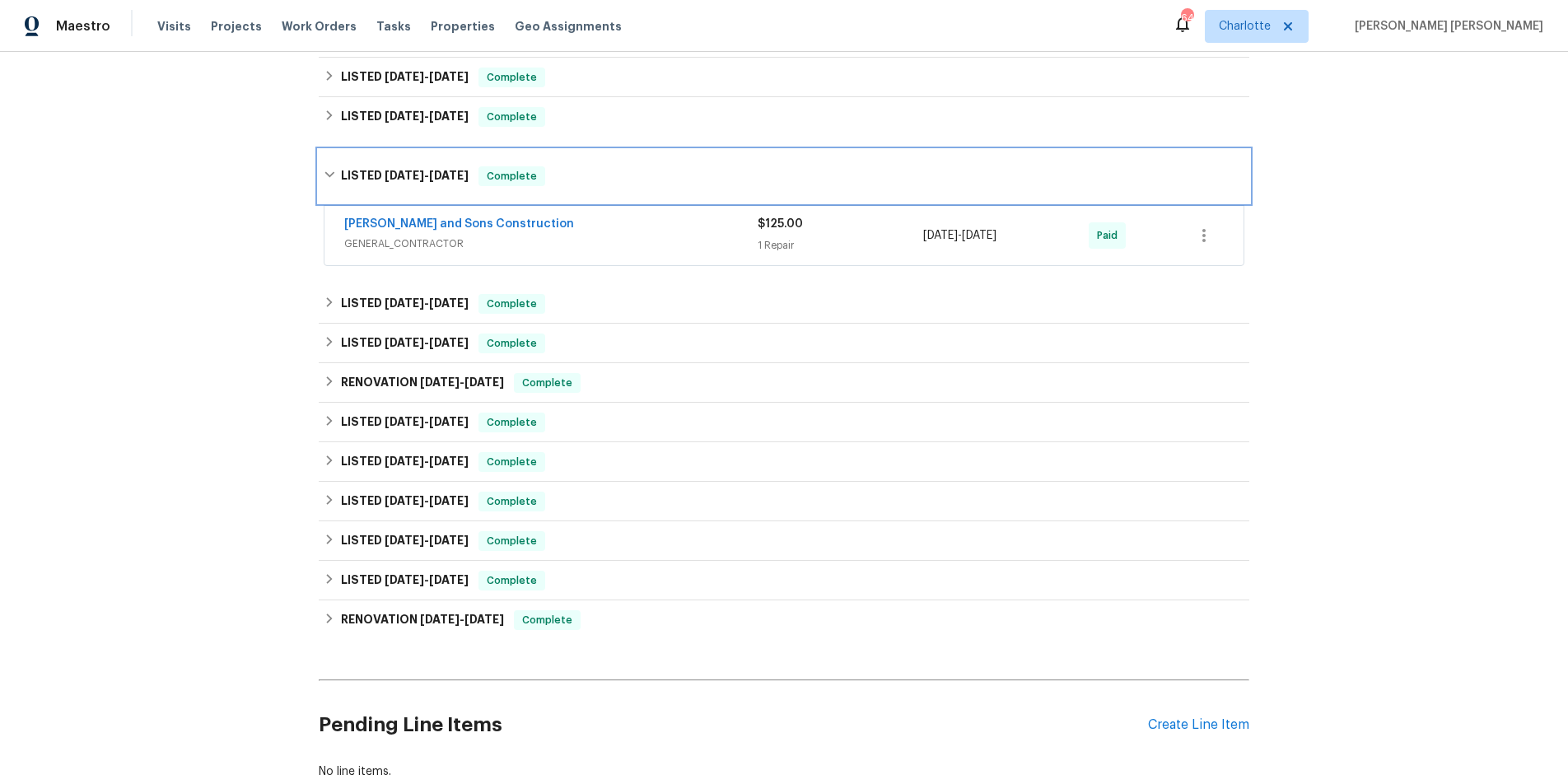 click 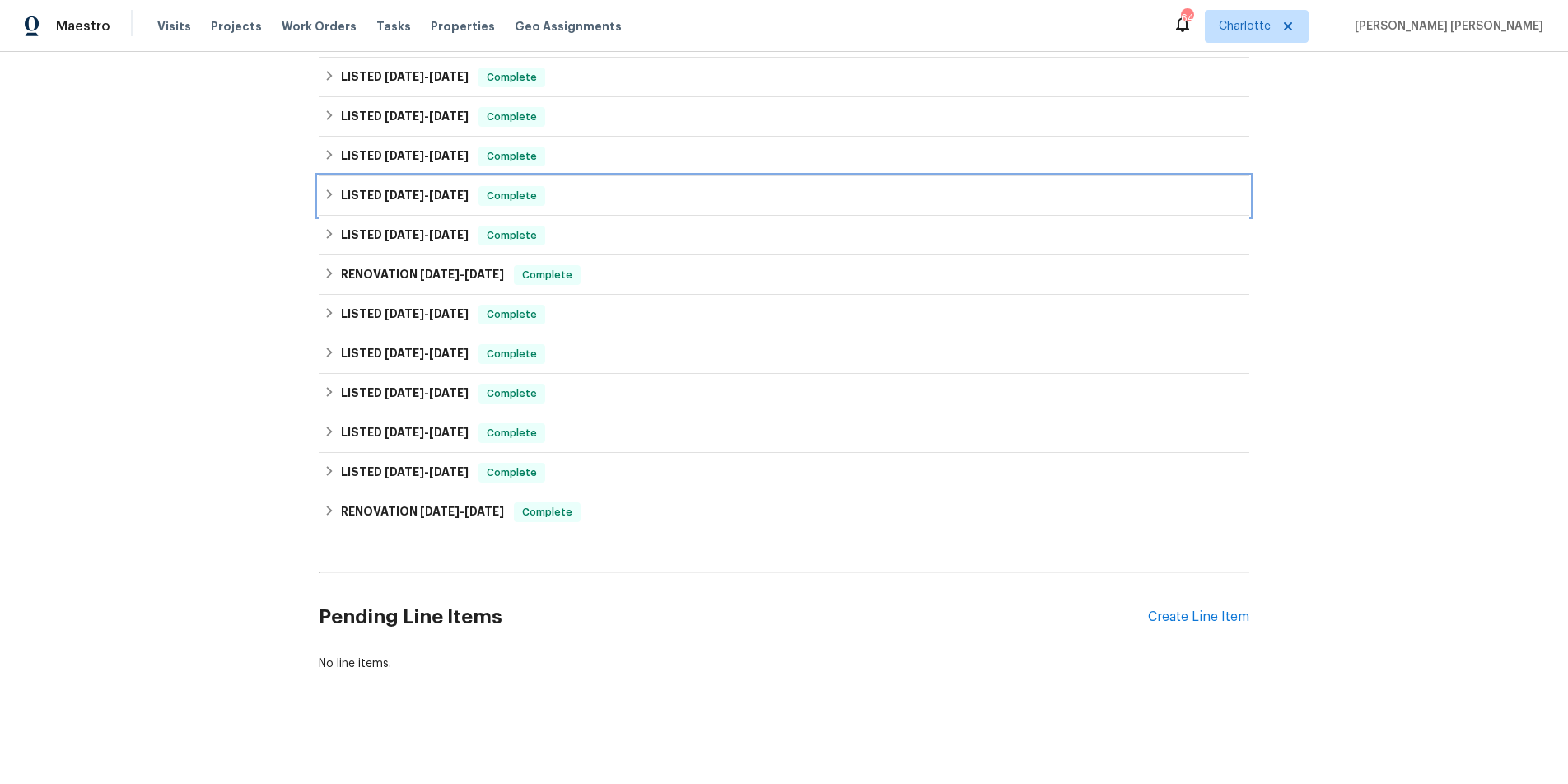 click 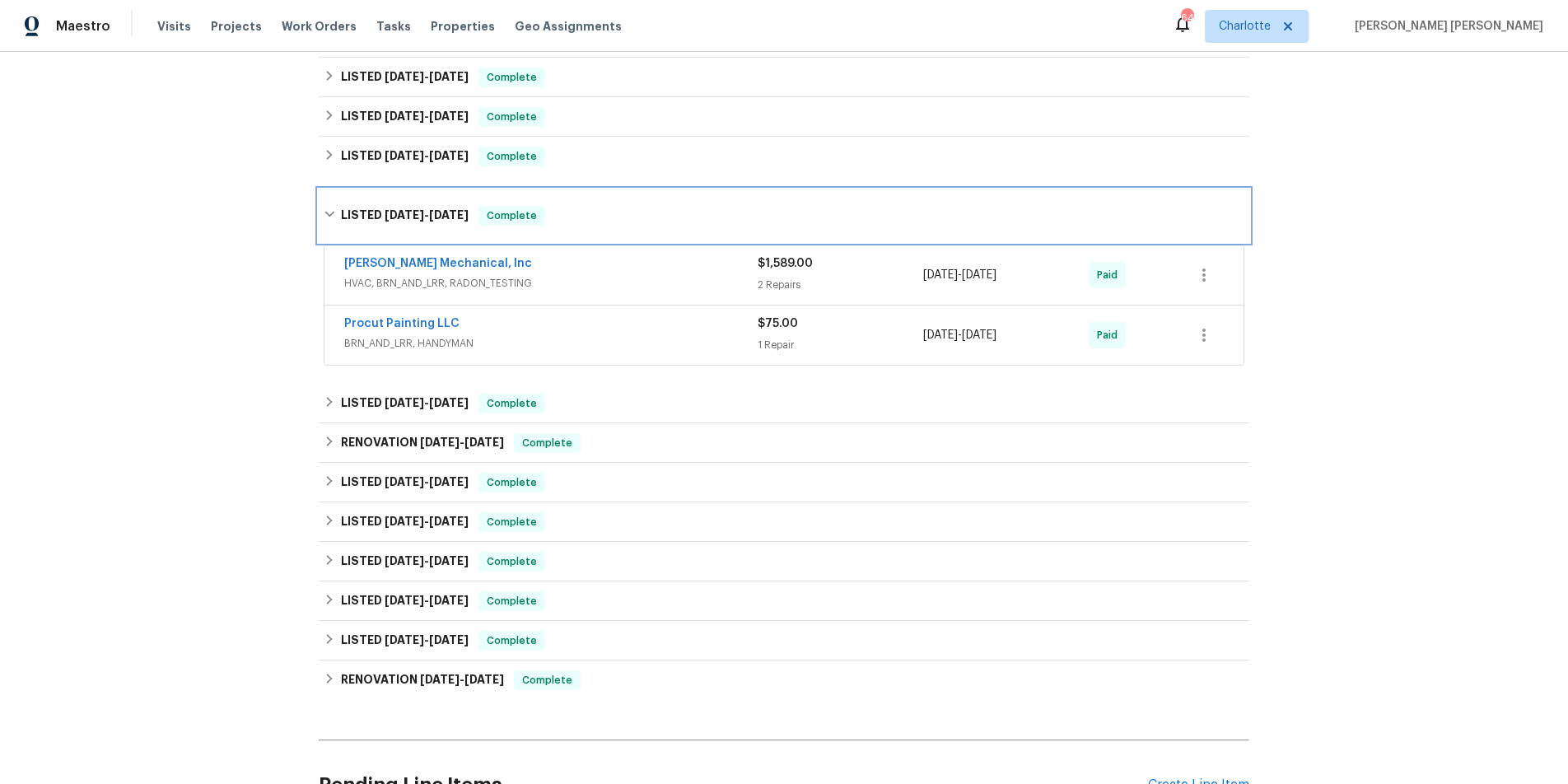 scroll, scrollTop: 464, scrollLeft: 0, axis: vertical 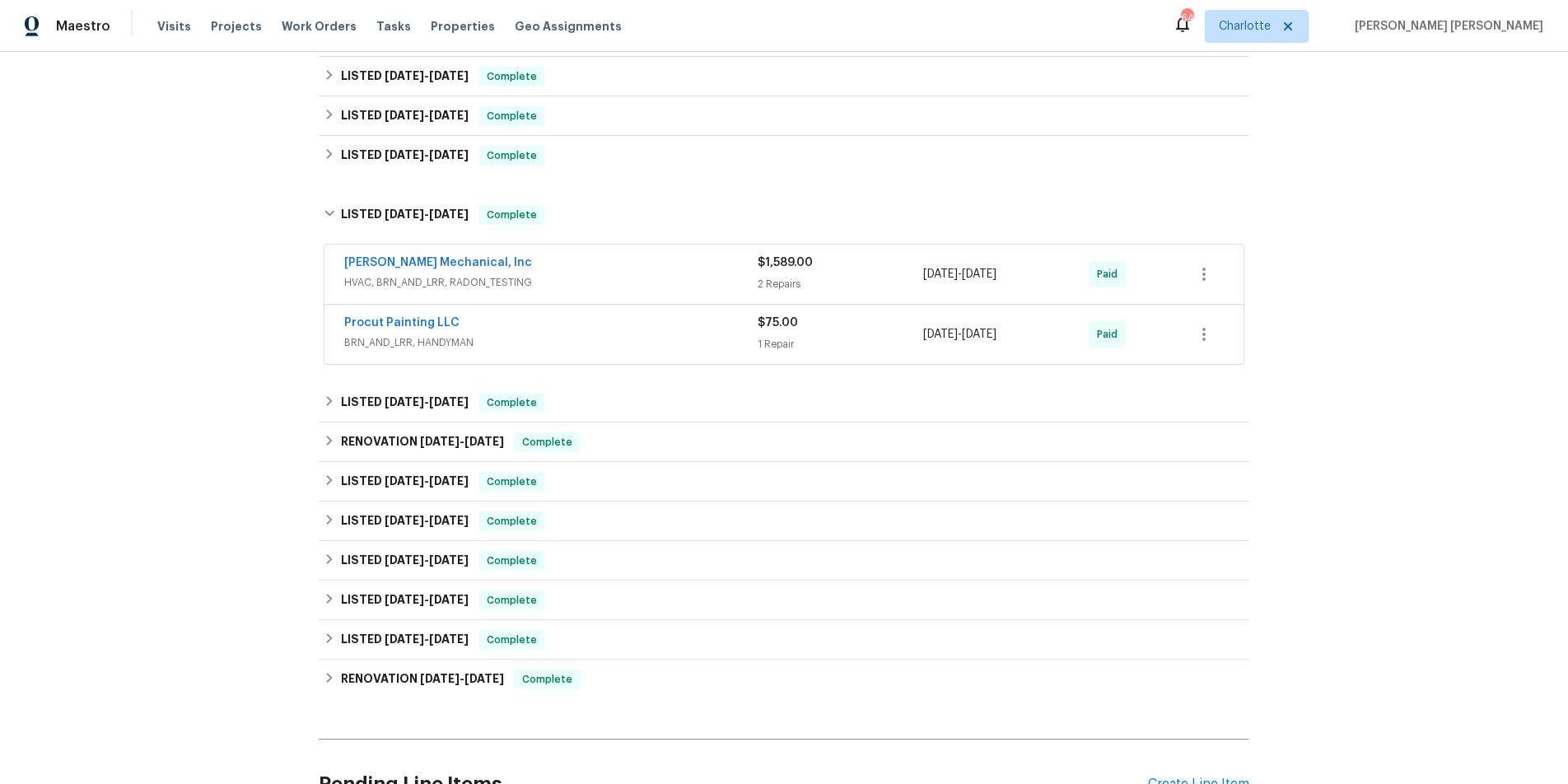 click on "HVAC, BRN_AND_LRR, RADON_TESTING" at bounding box center [551, 282] 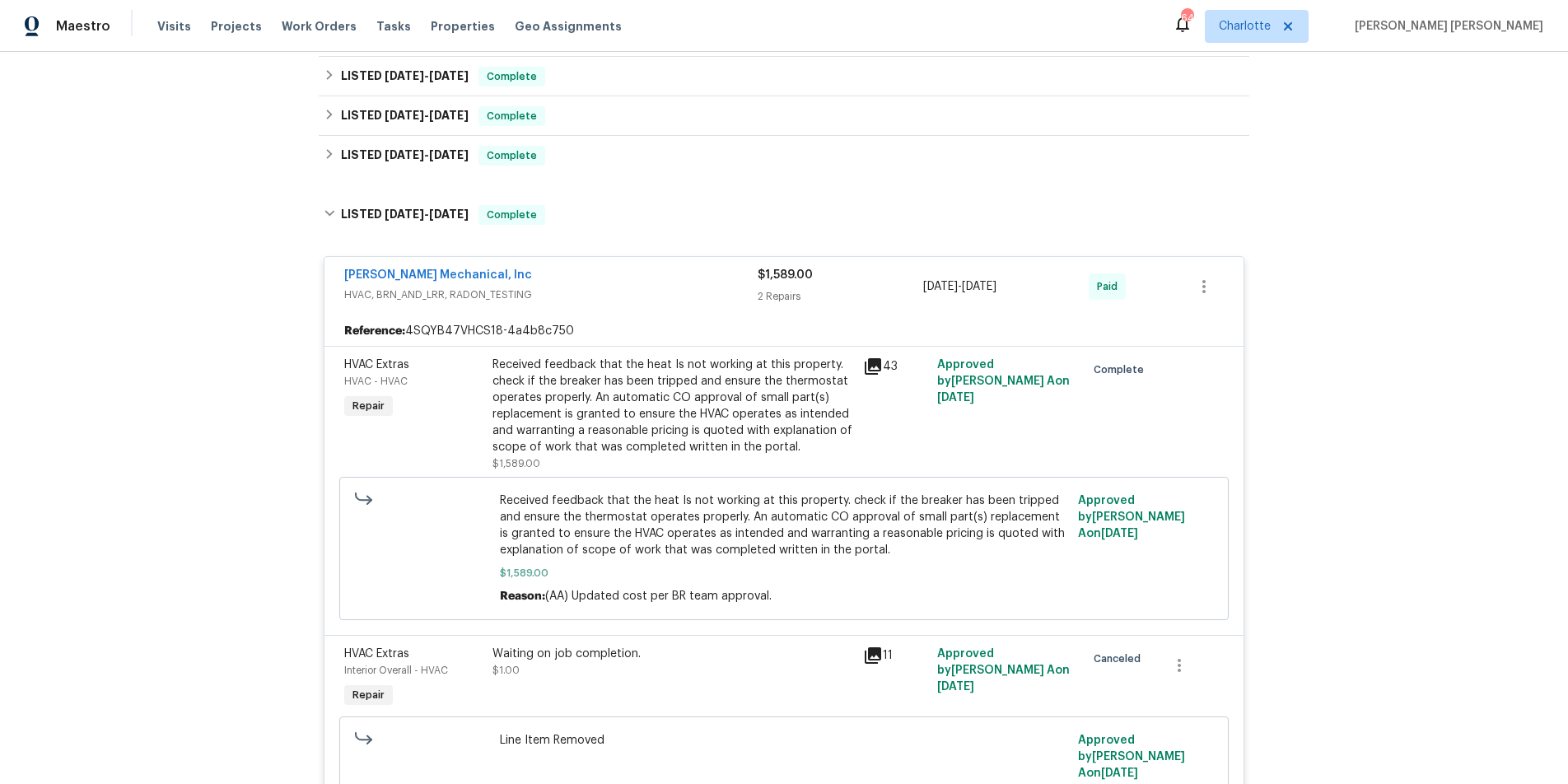 click on "HVAC, BRN_AND_LRR, RADON_TESTING" at bounding box center [551, 295] 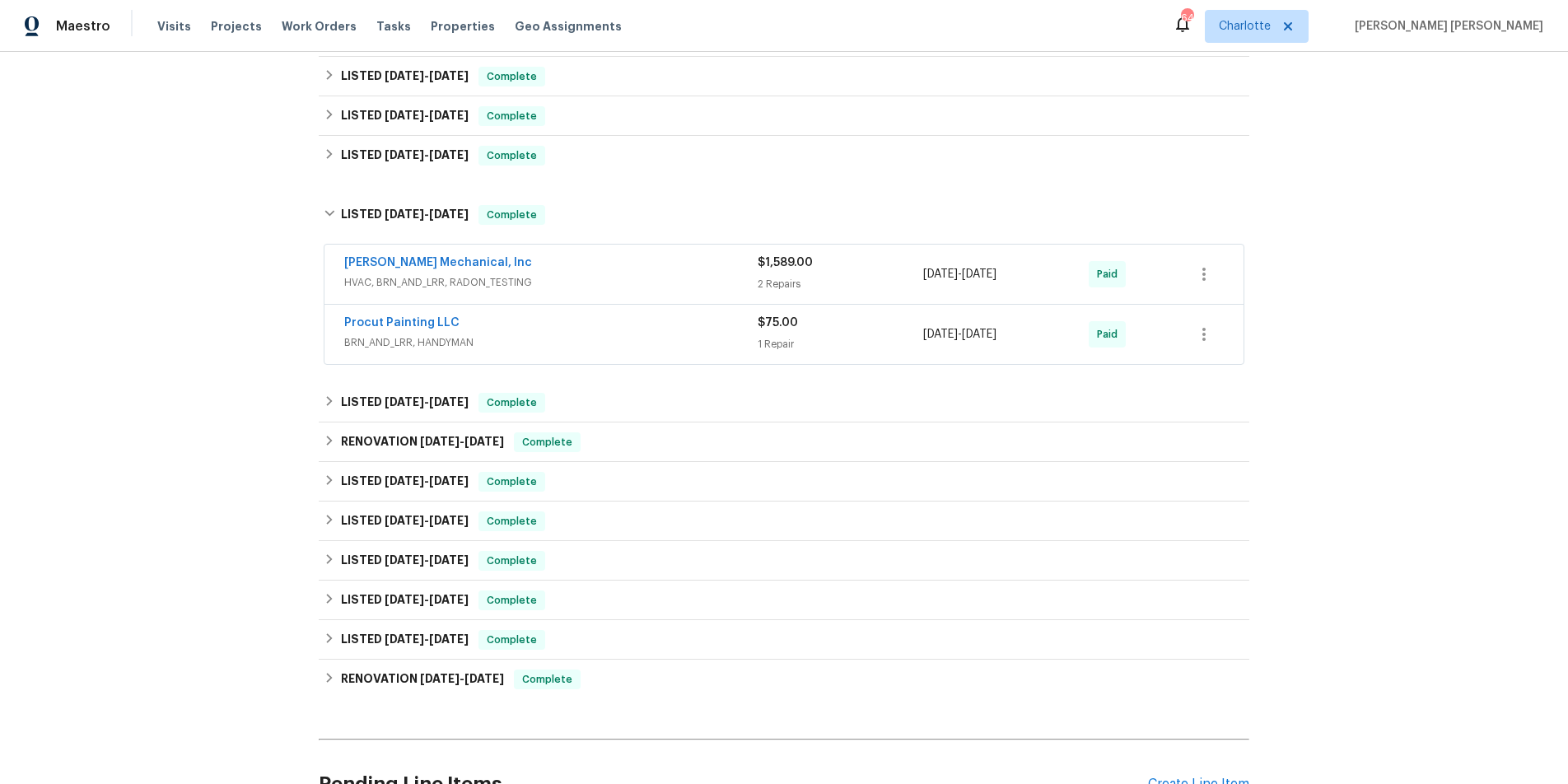 click on "BRN_AND_LRR, HANDYMAN" at bounding box center [551, 343] 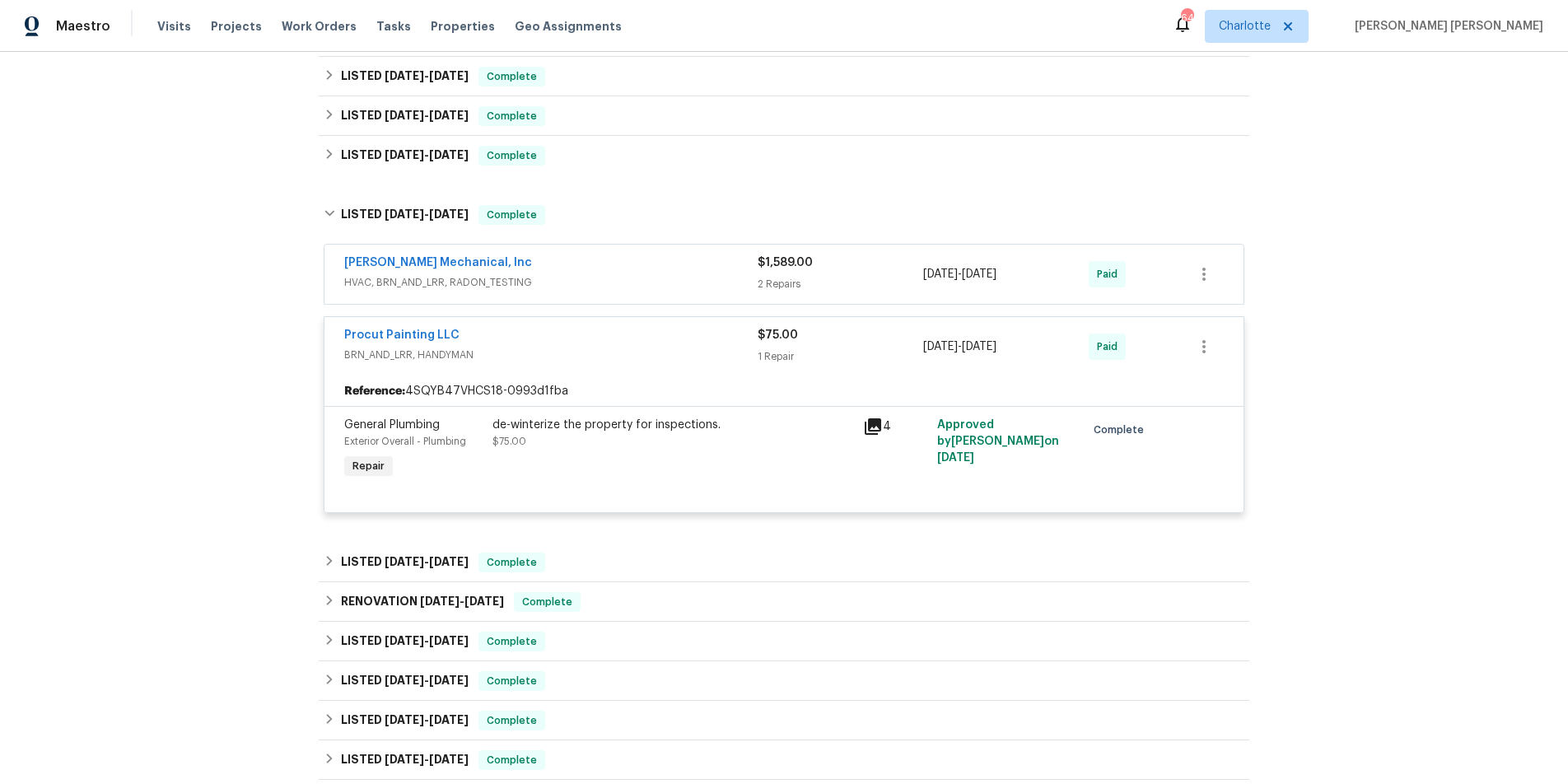 click on "BRN_AND_LRR, HANDYMAN" at bounding box center (551, 355) 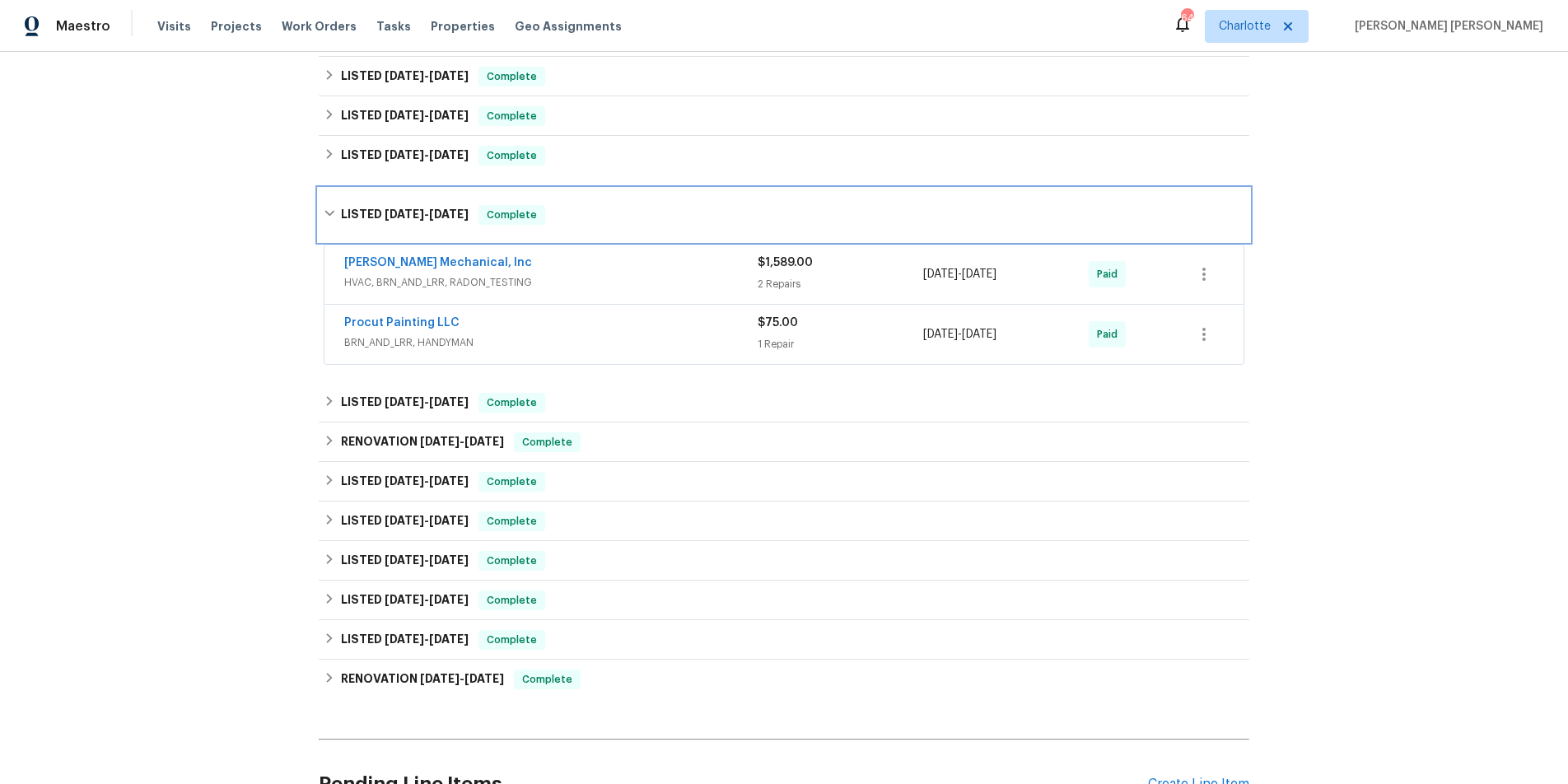 click on "LISTED   [DATE]  -  [DATE] Complete" at bounding box center (784, 215) 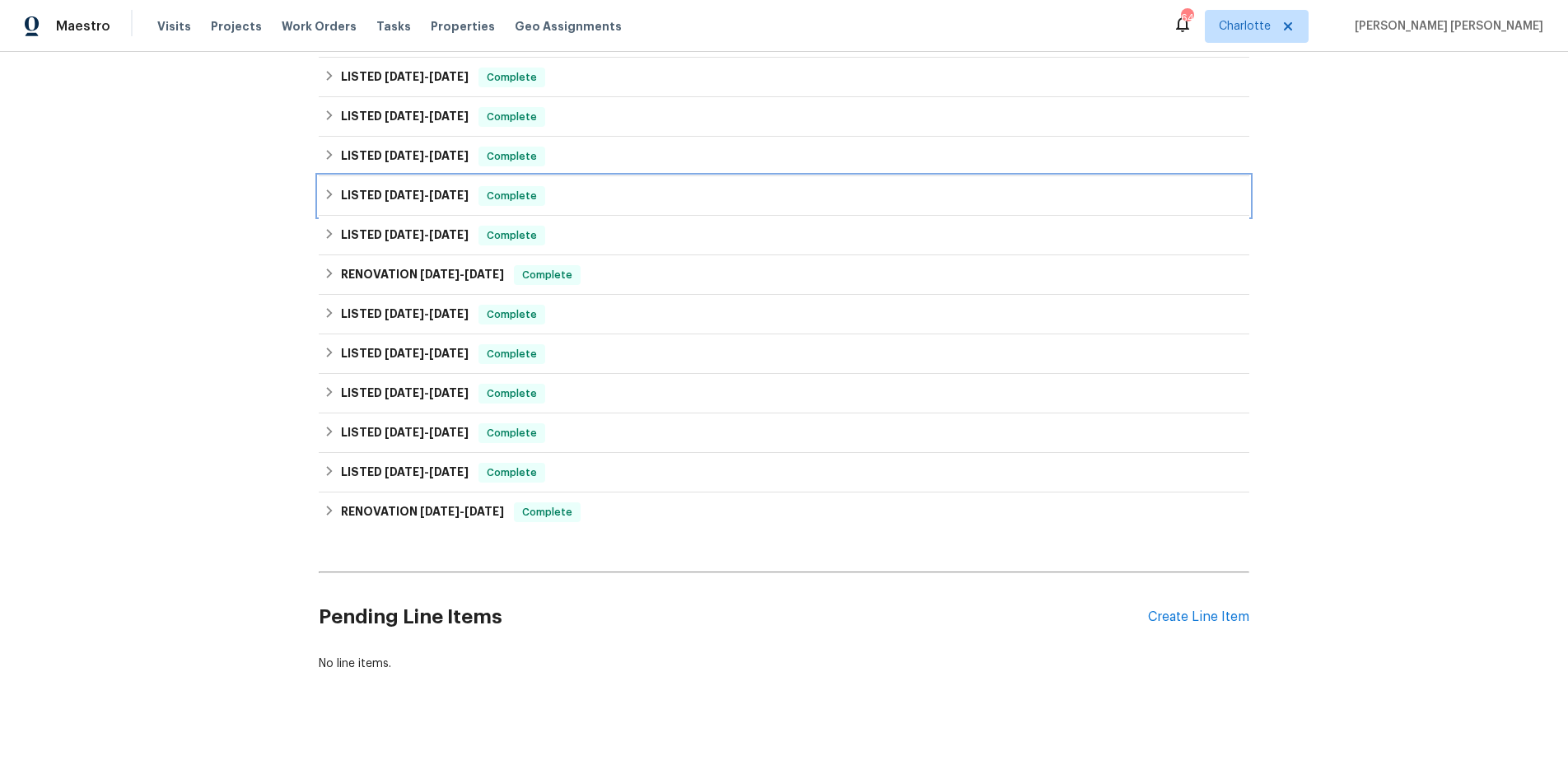 scroll, scrollTop: 464, scrollLeft: 0, axis: vertical 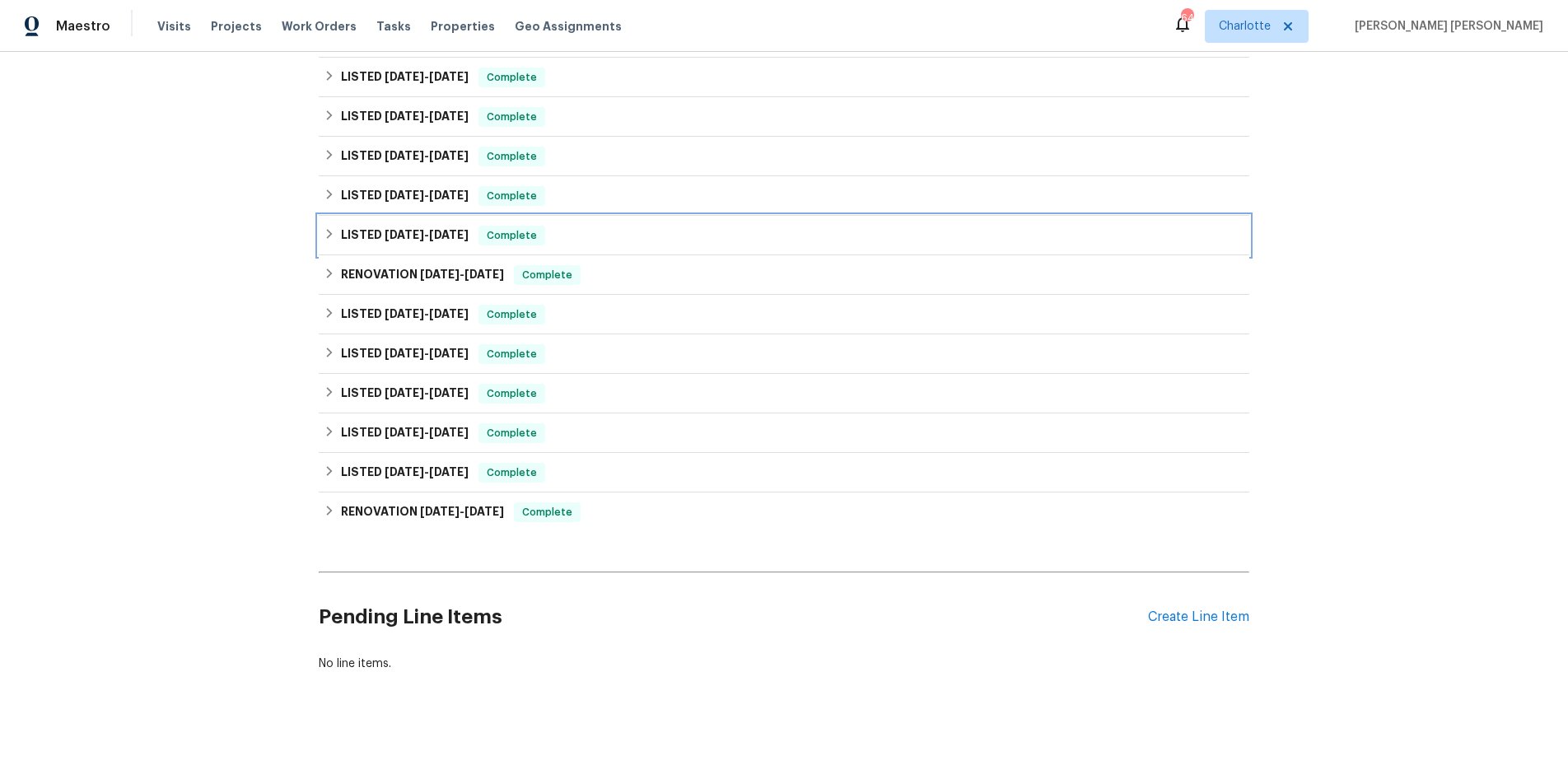 click on "LISTED   [DATE]  -  [DATE] Complete" at bounding box center (784, 236) 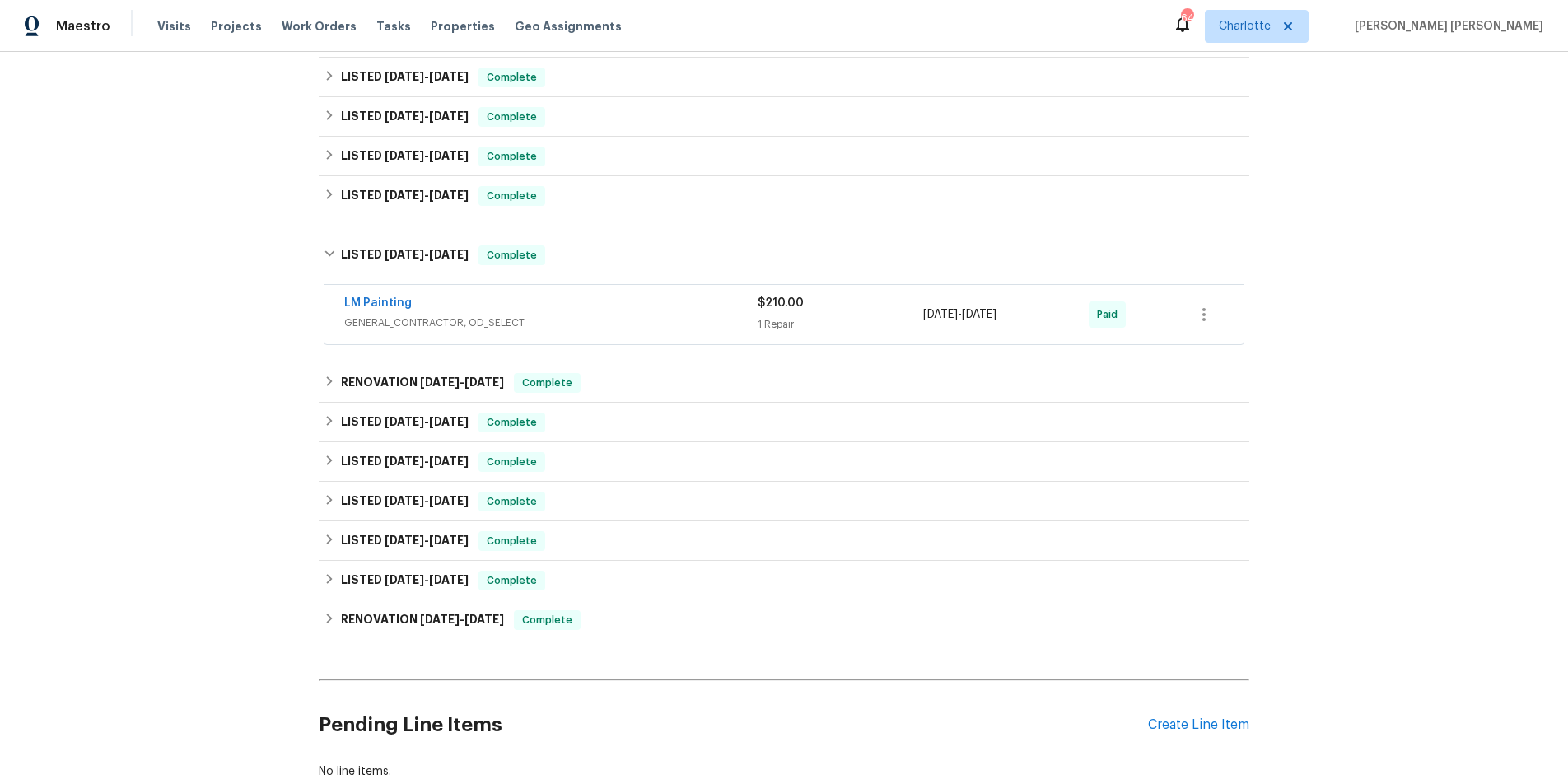 click on "GENERAL_CONTRACTOR, OD_SELECT" at bounding box center (551, 323) 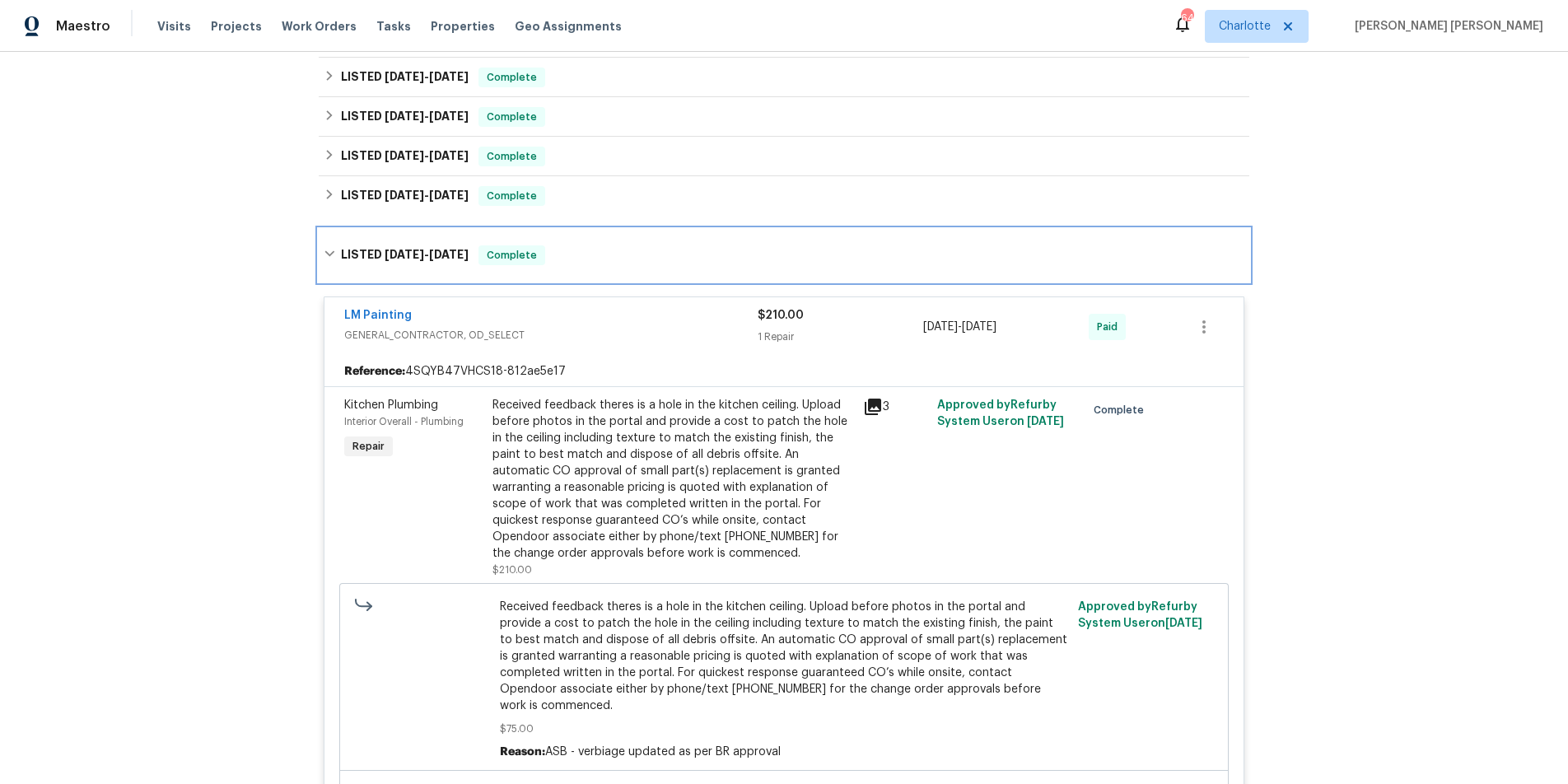 click 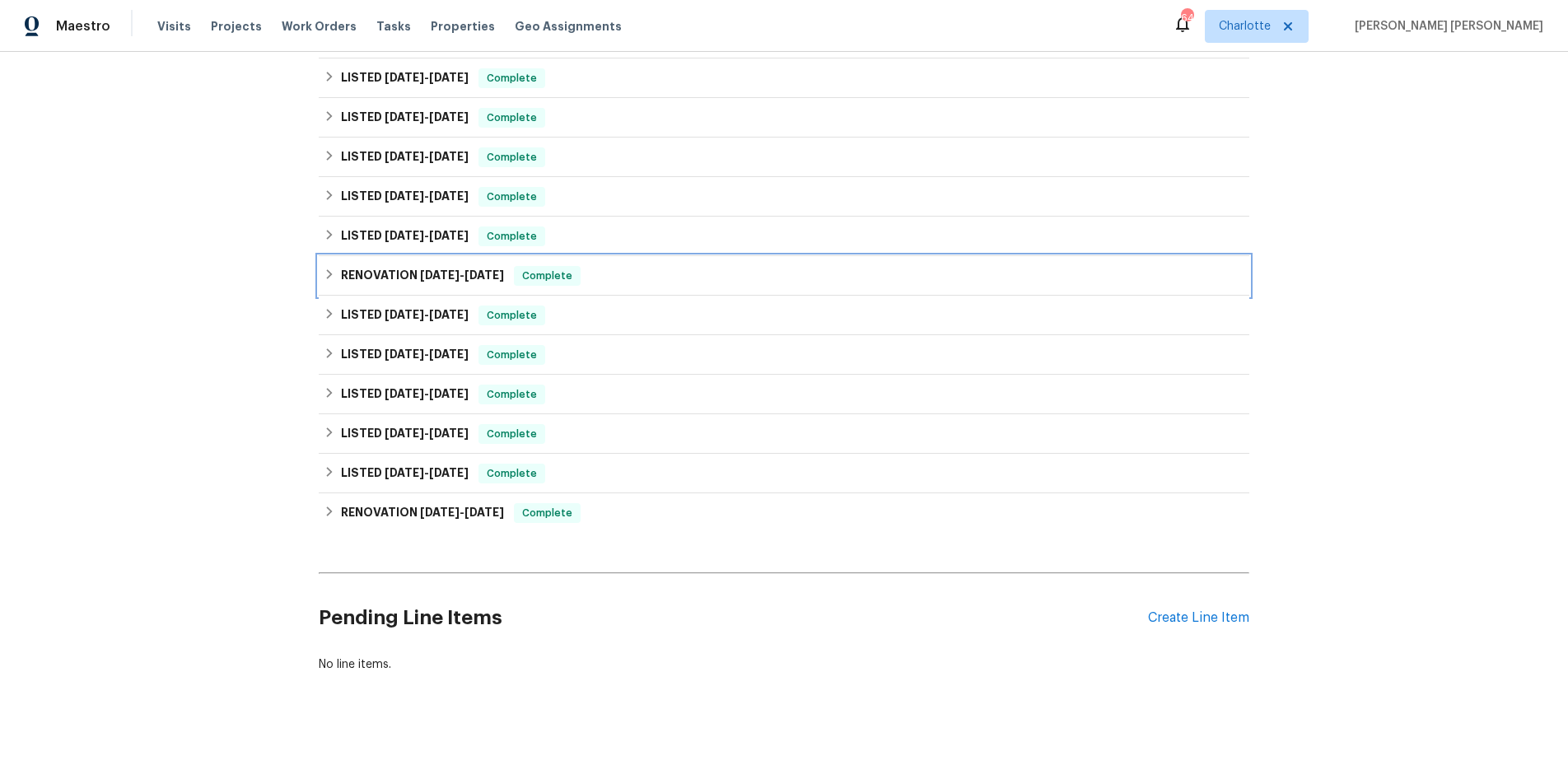 click 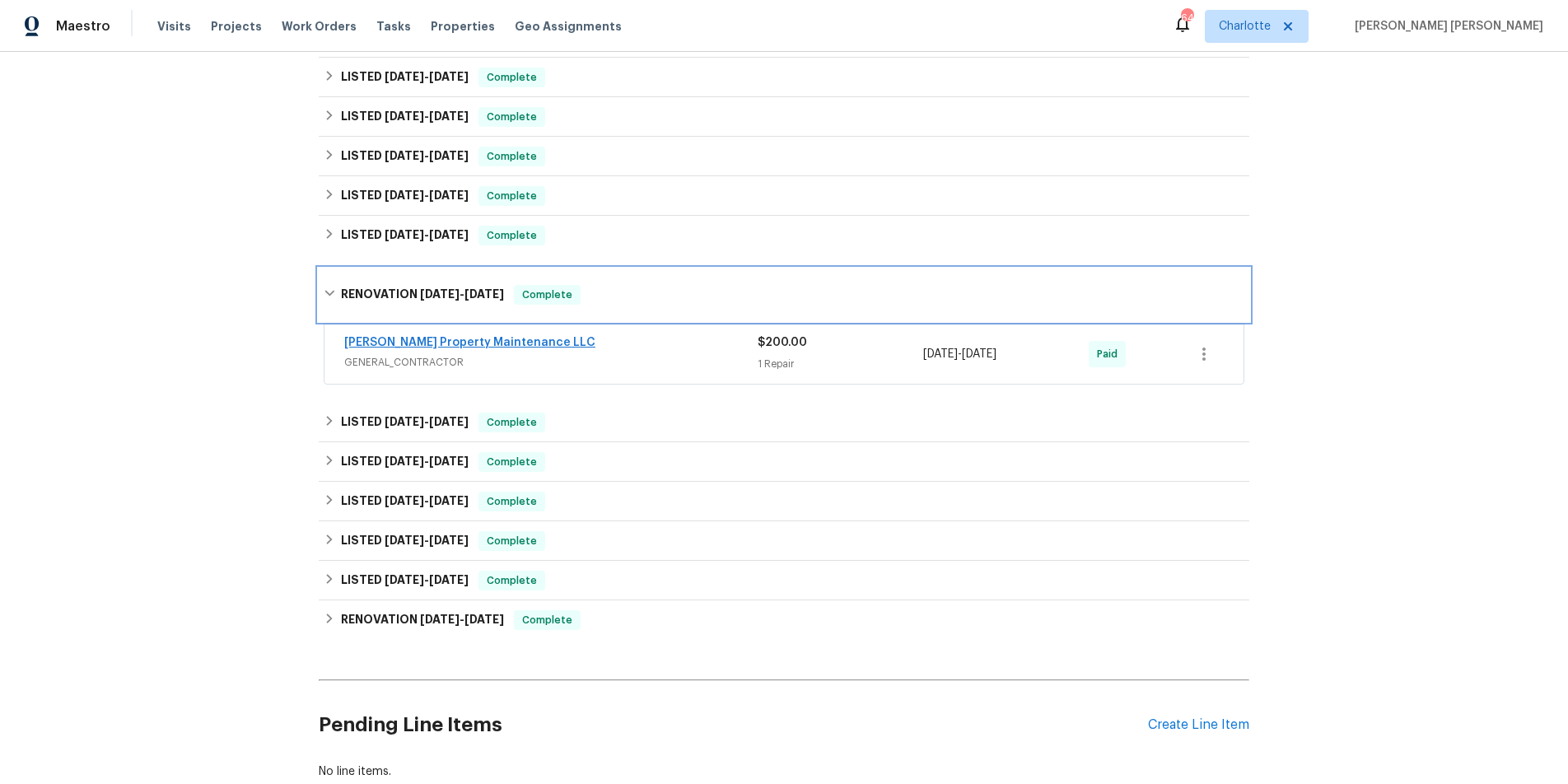 drag, startPoint x: 325, startPoint y: 291, endPoint x: 344, endPoint y: 324, distance: 38.078866 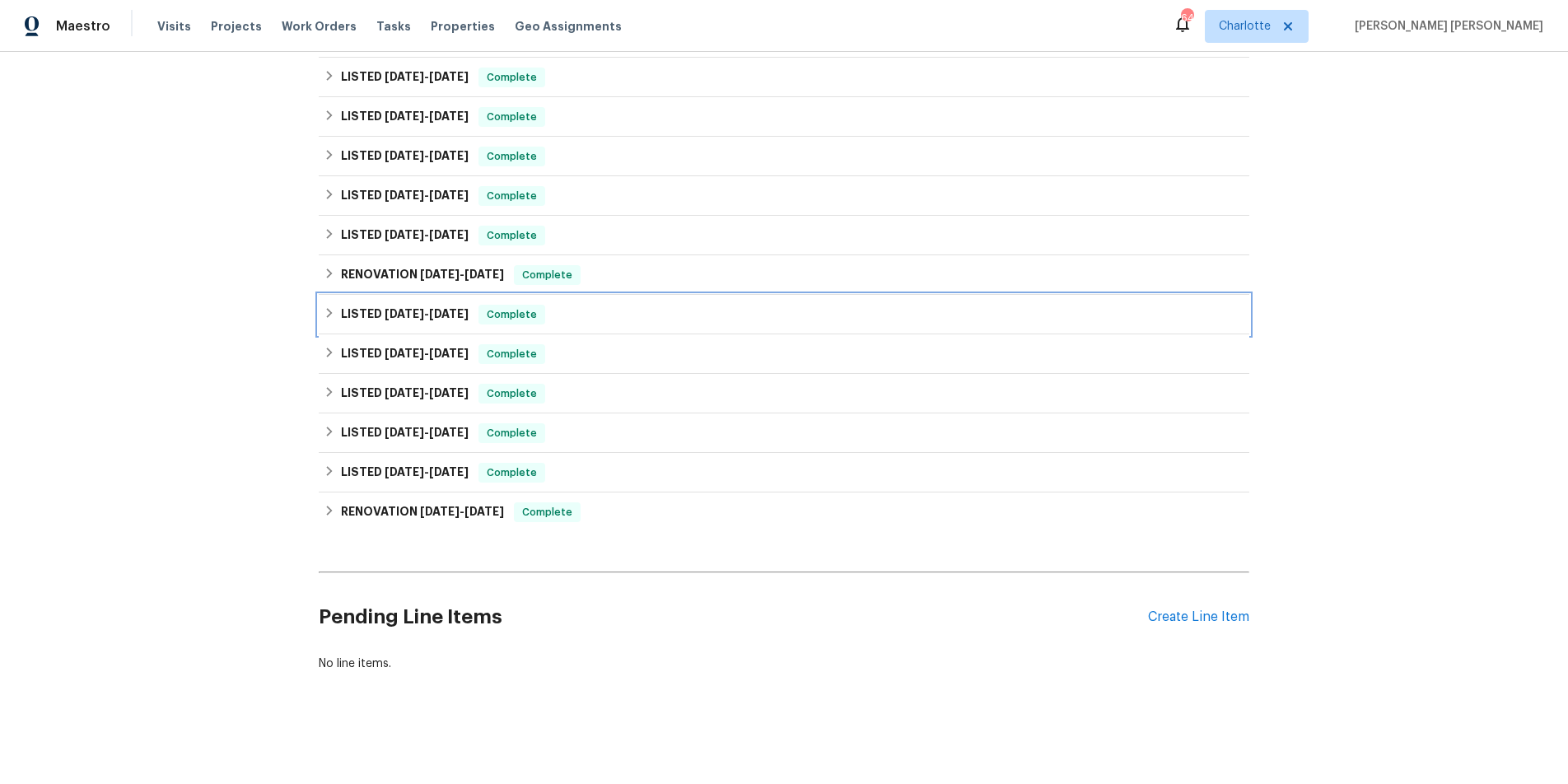 click 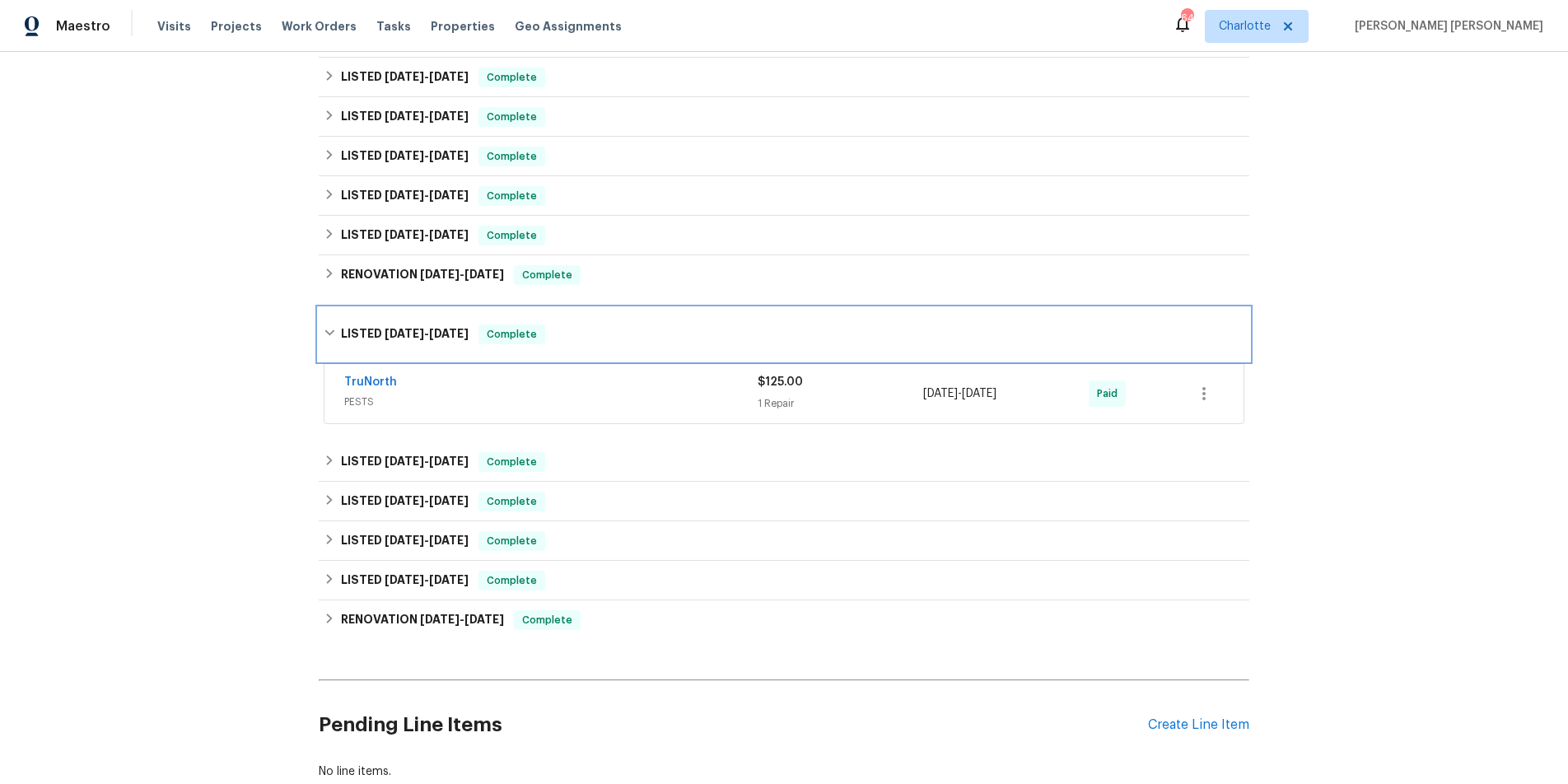 click 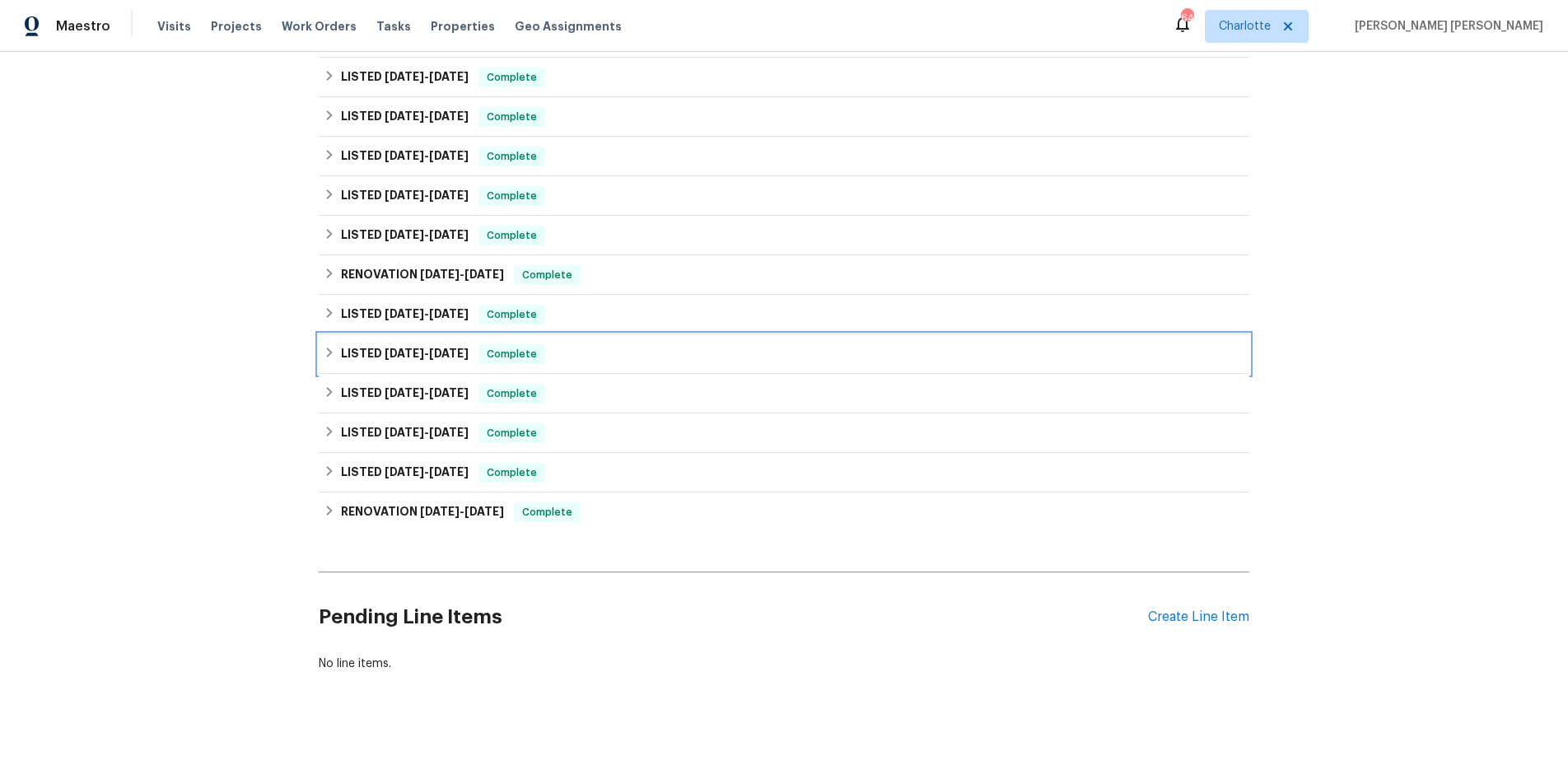 click 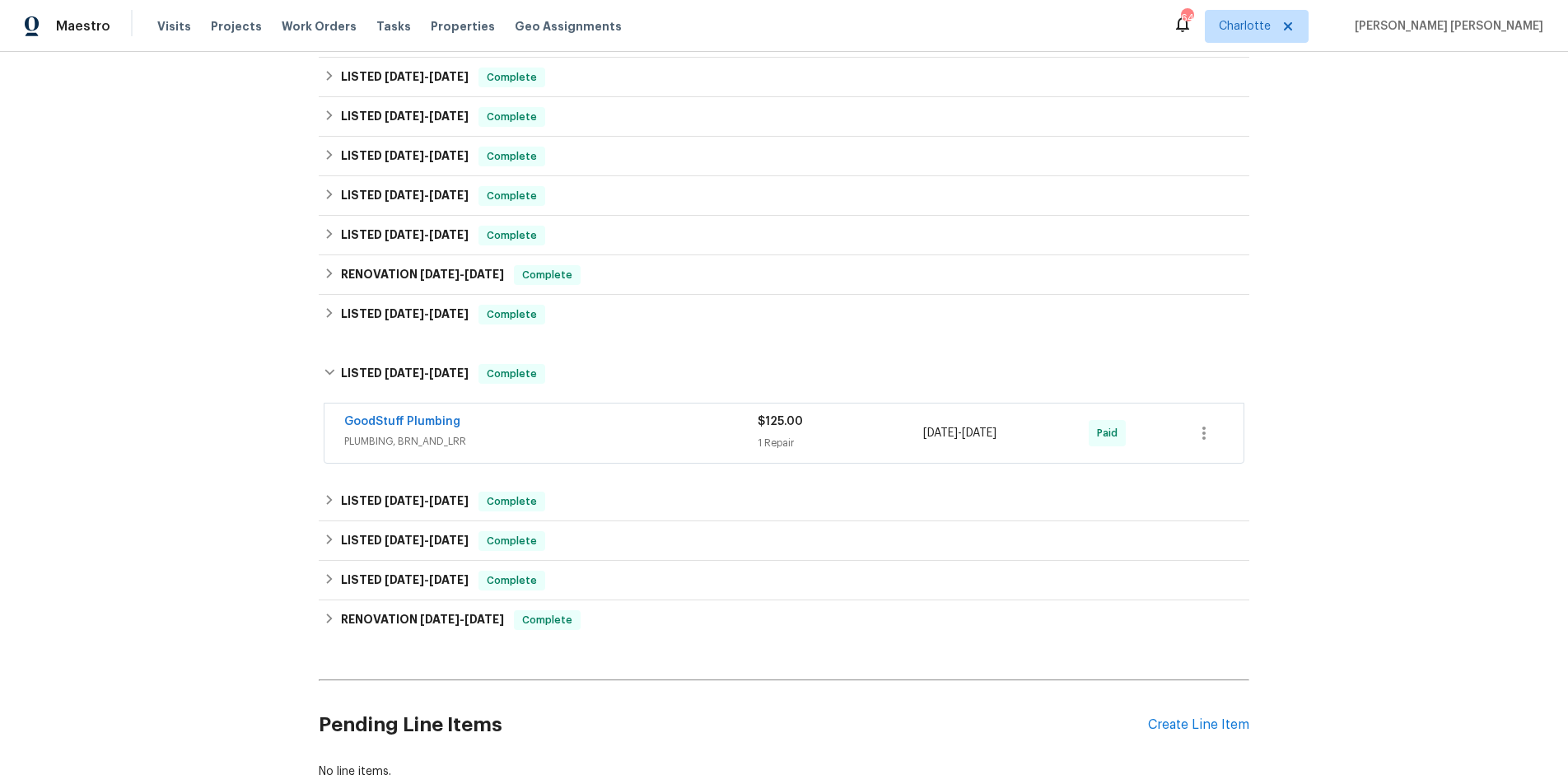 drag, startPoint x: 621, startPoint y: 441, endPoint x: 630, endPoint y: 438, distance: 9.486833 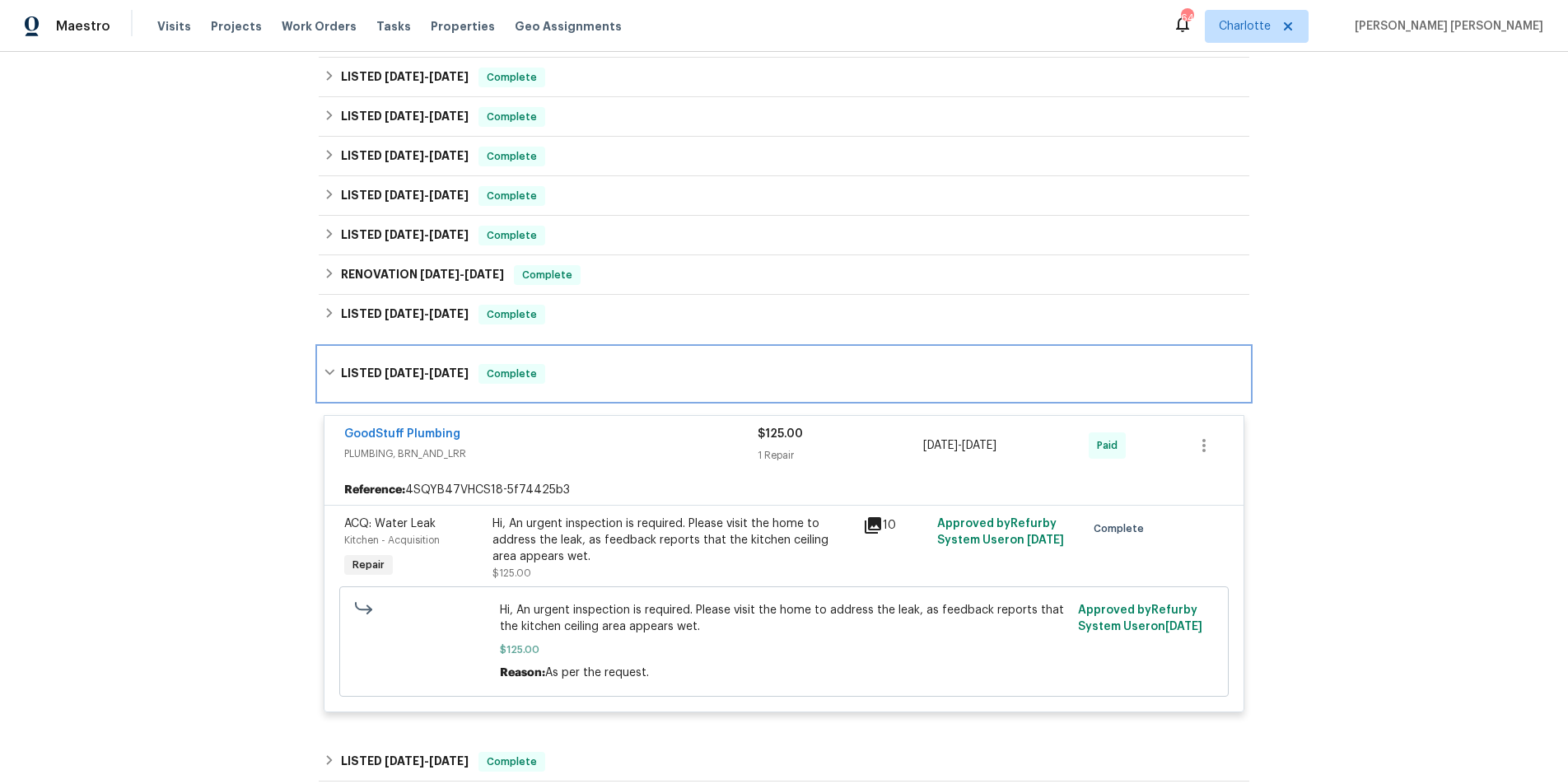 click 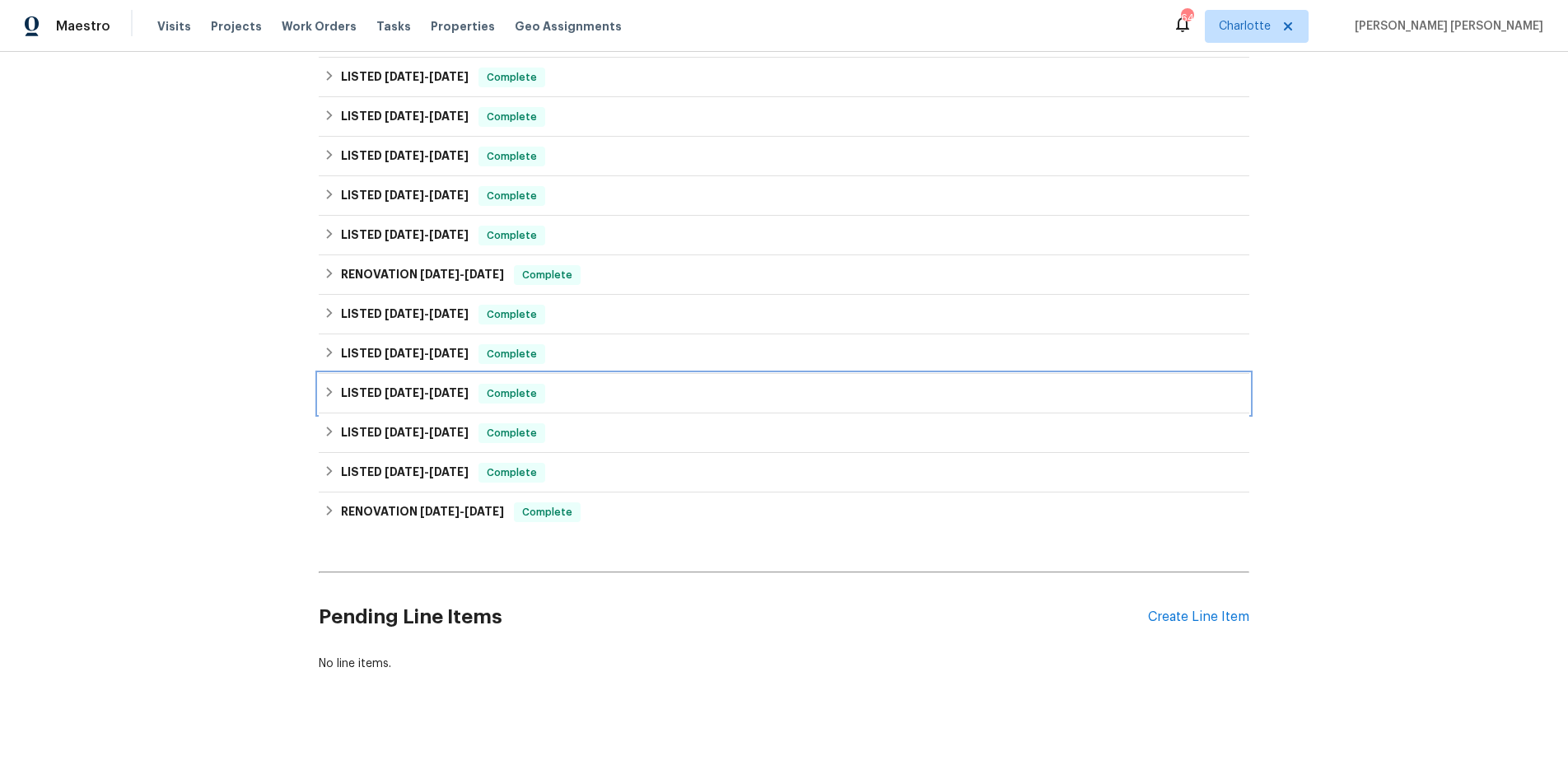 click 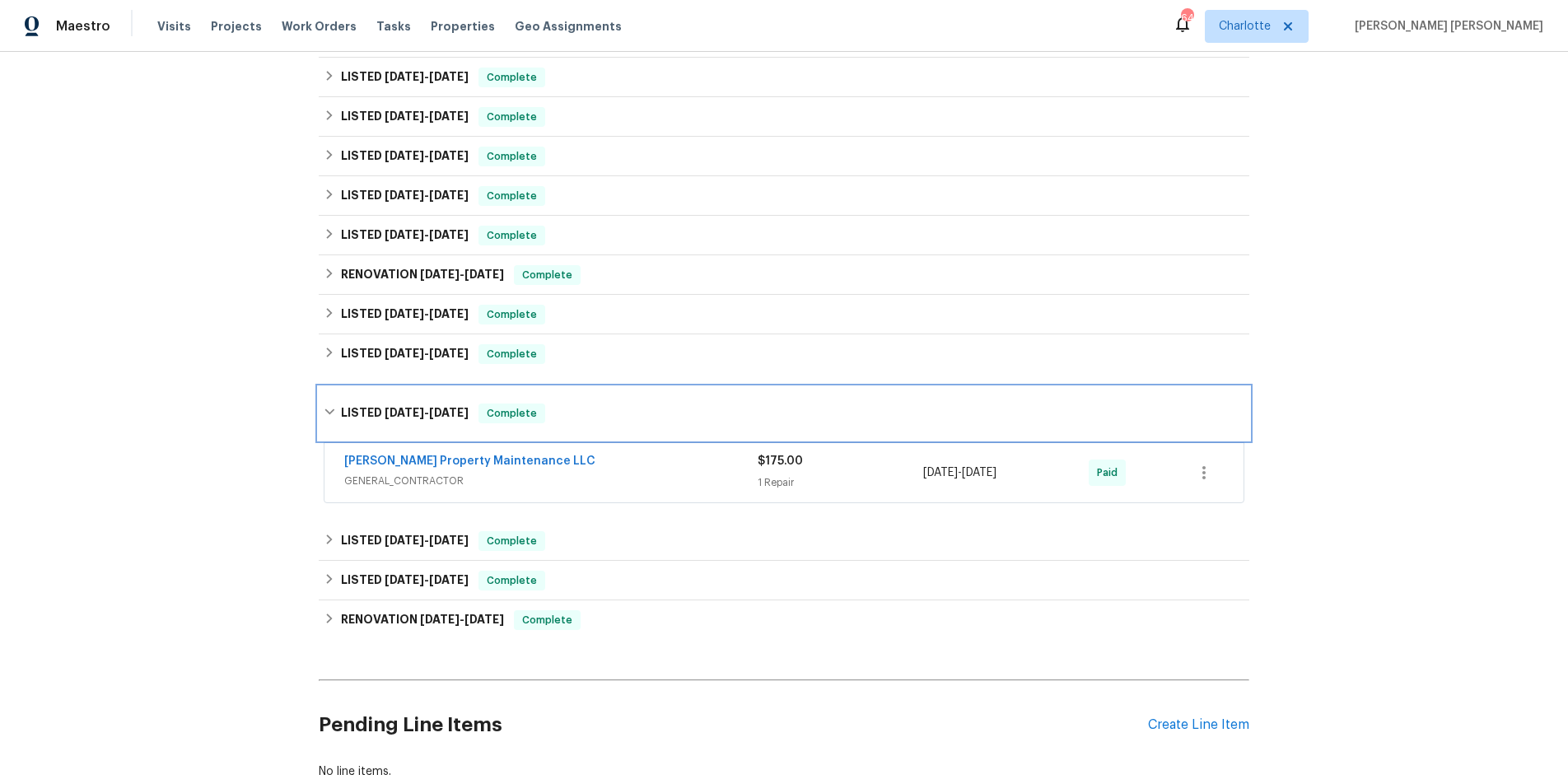 click on "LISTED   [DATE]  -  [DATE] Complete" at bounding box center [784, 413] 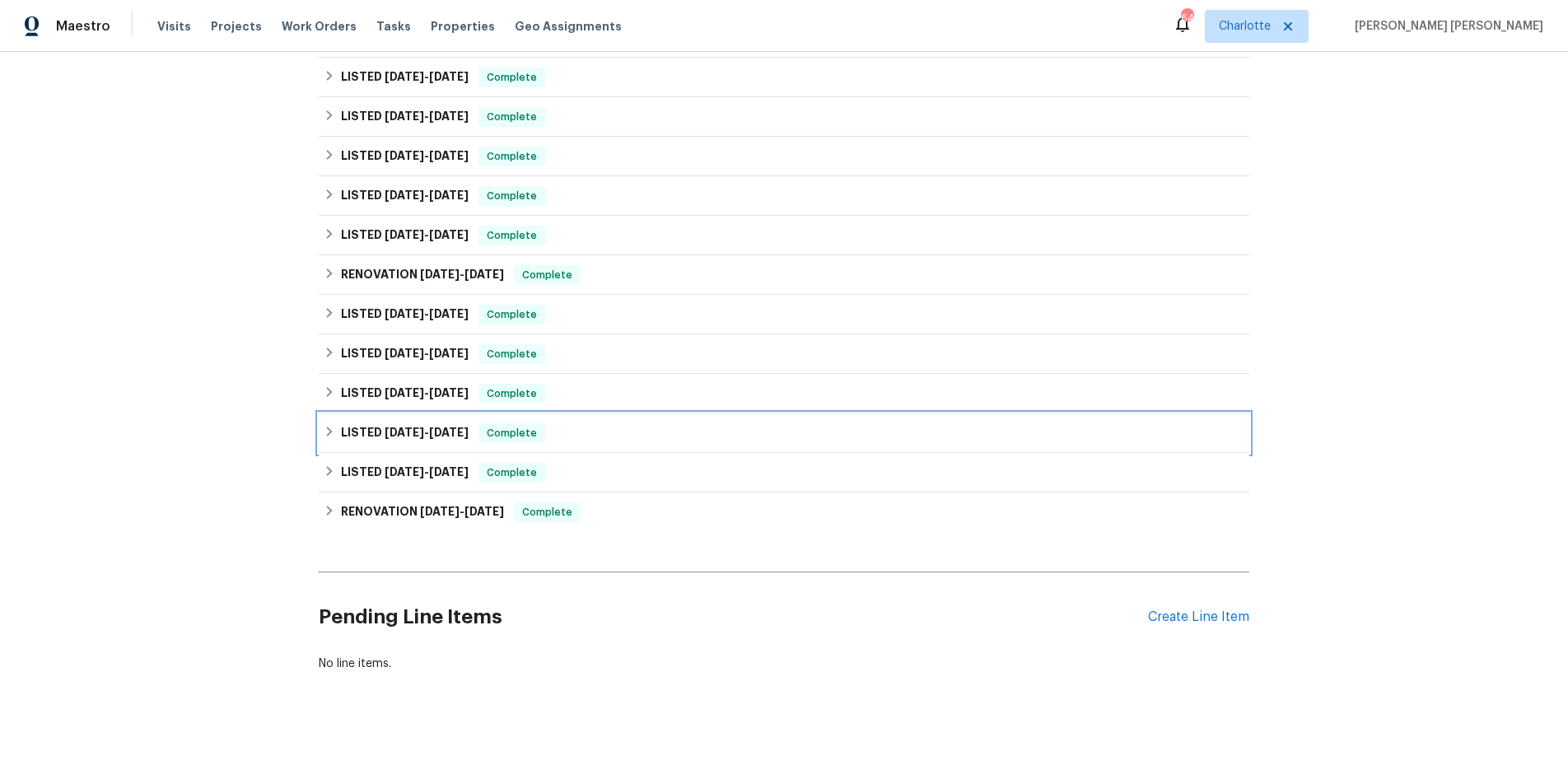 click on "LISTED   [DATE]  -  [DATE] Complete" at bounding box center (784, 433) 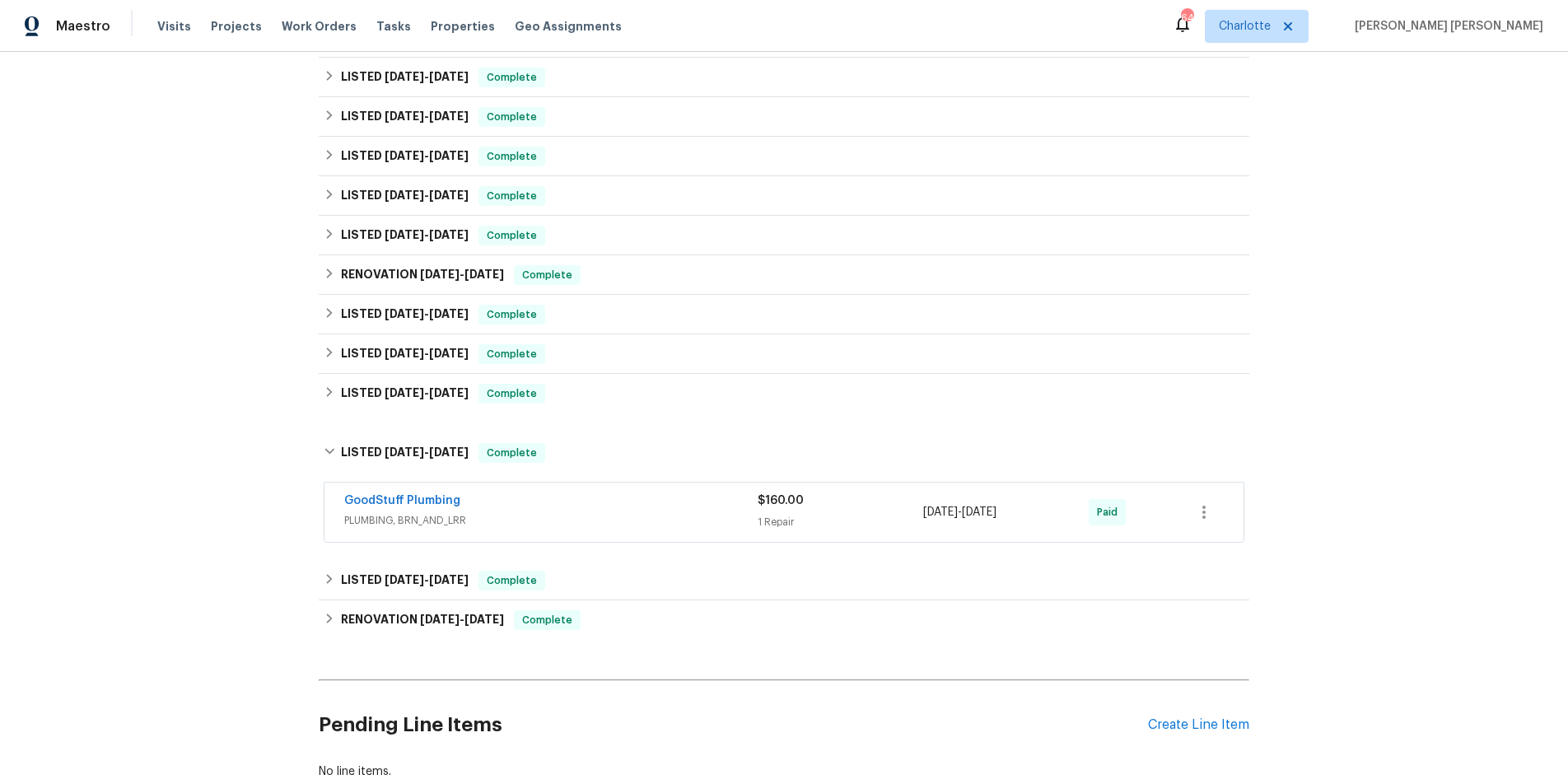 click on "PLUMBING, BRN_AND_LRR" at bounding box center (551, 520) 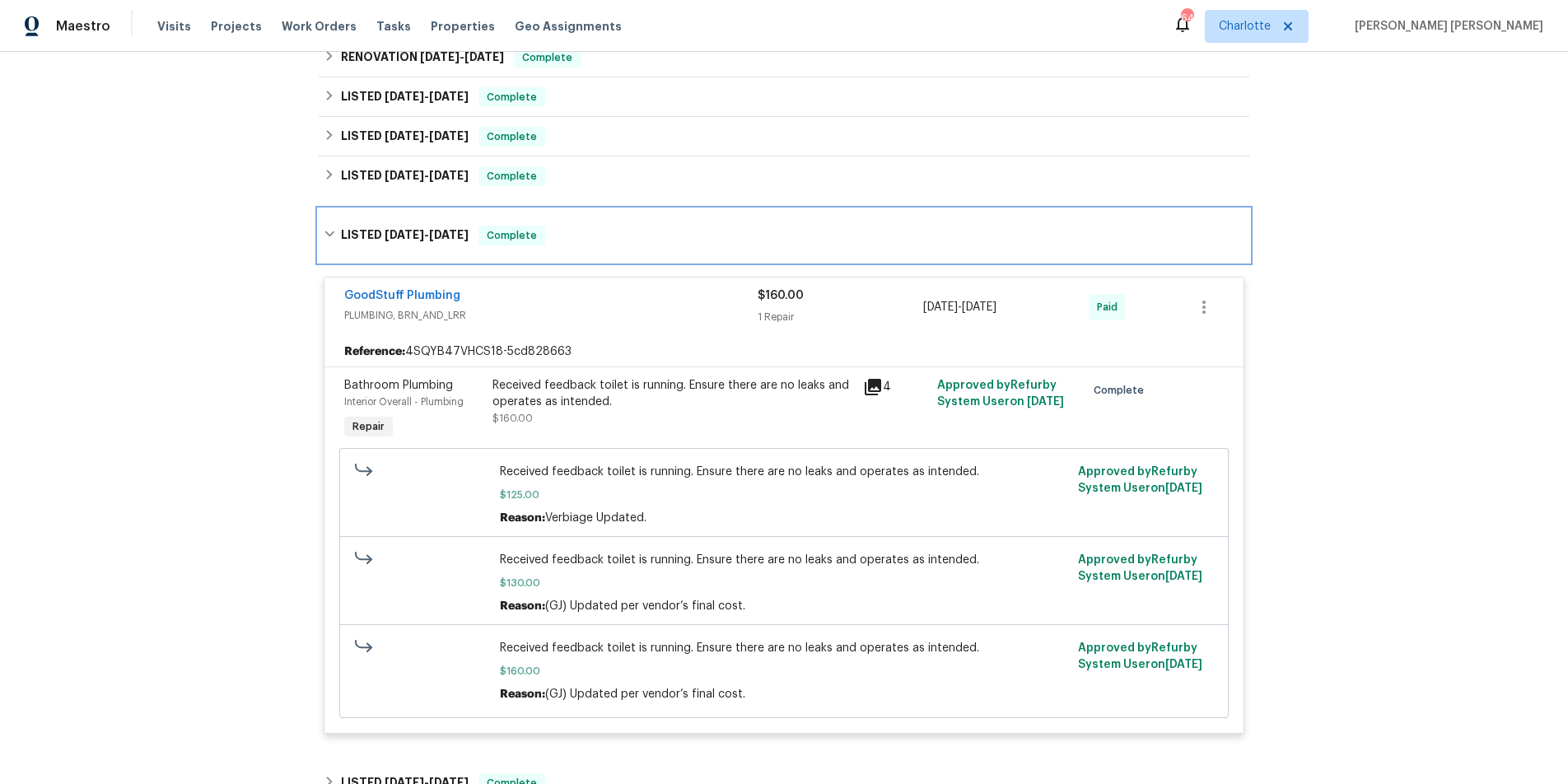 click 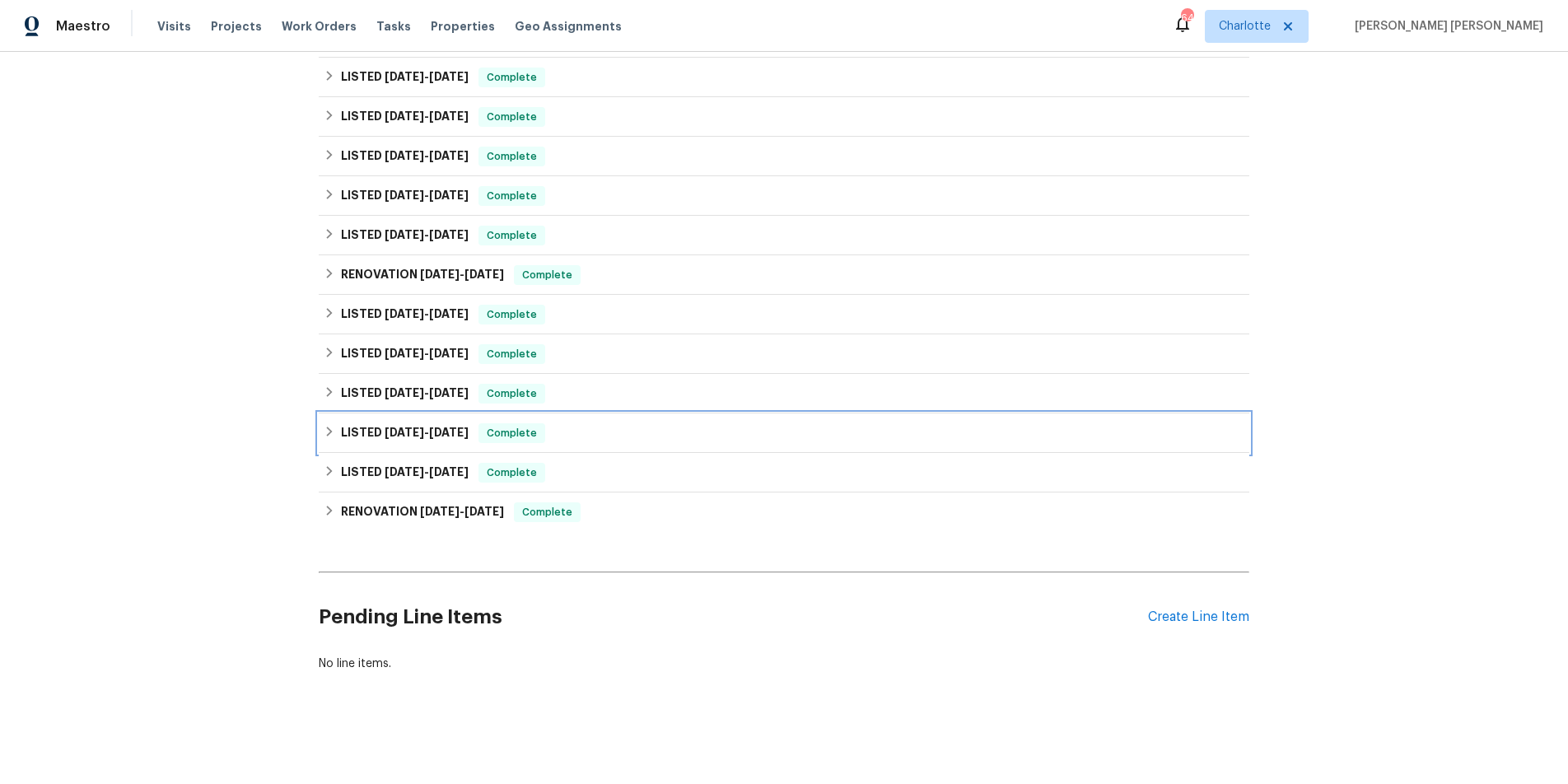 scroll, scrollTop: 464, scrollLeft: 0, axis: vertical 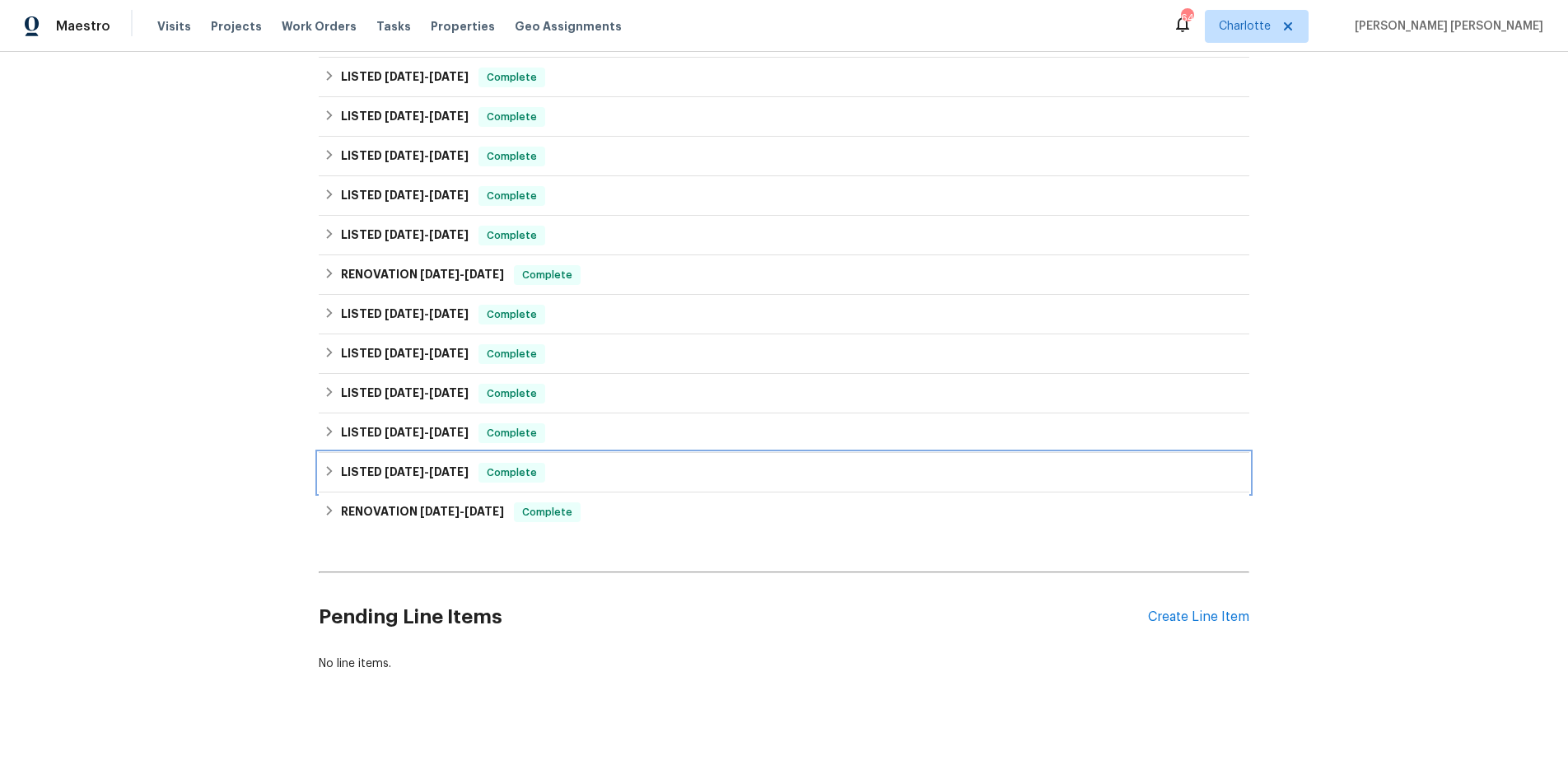 drag, startPoint x: 325, startPoint y: 478, endPoint x: 317, endPoint y: 477, distance: 8.062258 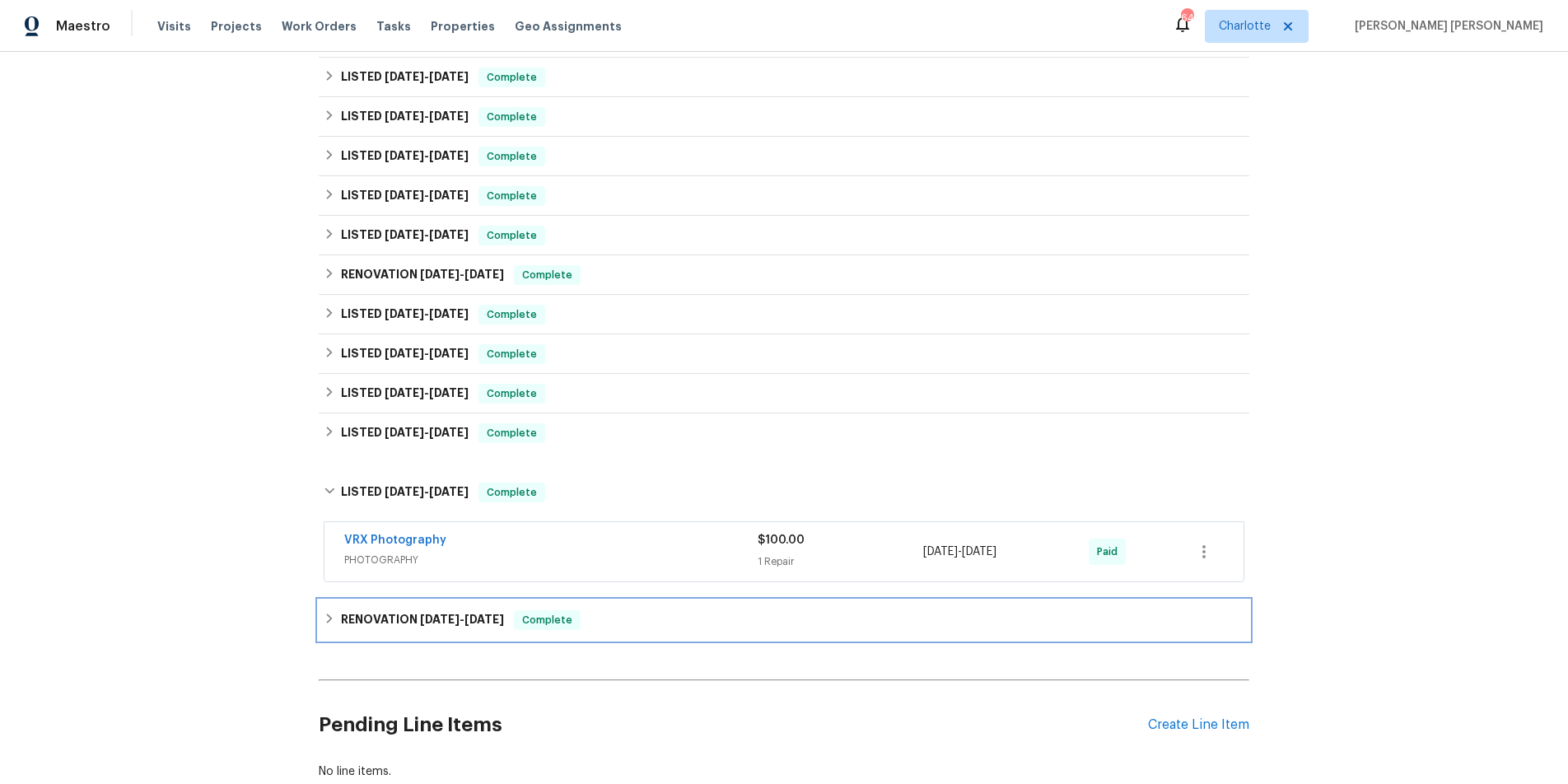 click on "RENOVATION   [DATE]  -  [DATE] Complete" at bounding box center (784, 620) 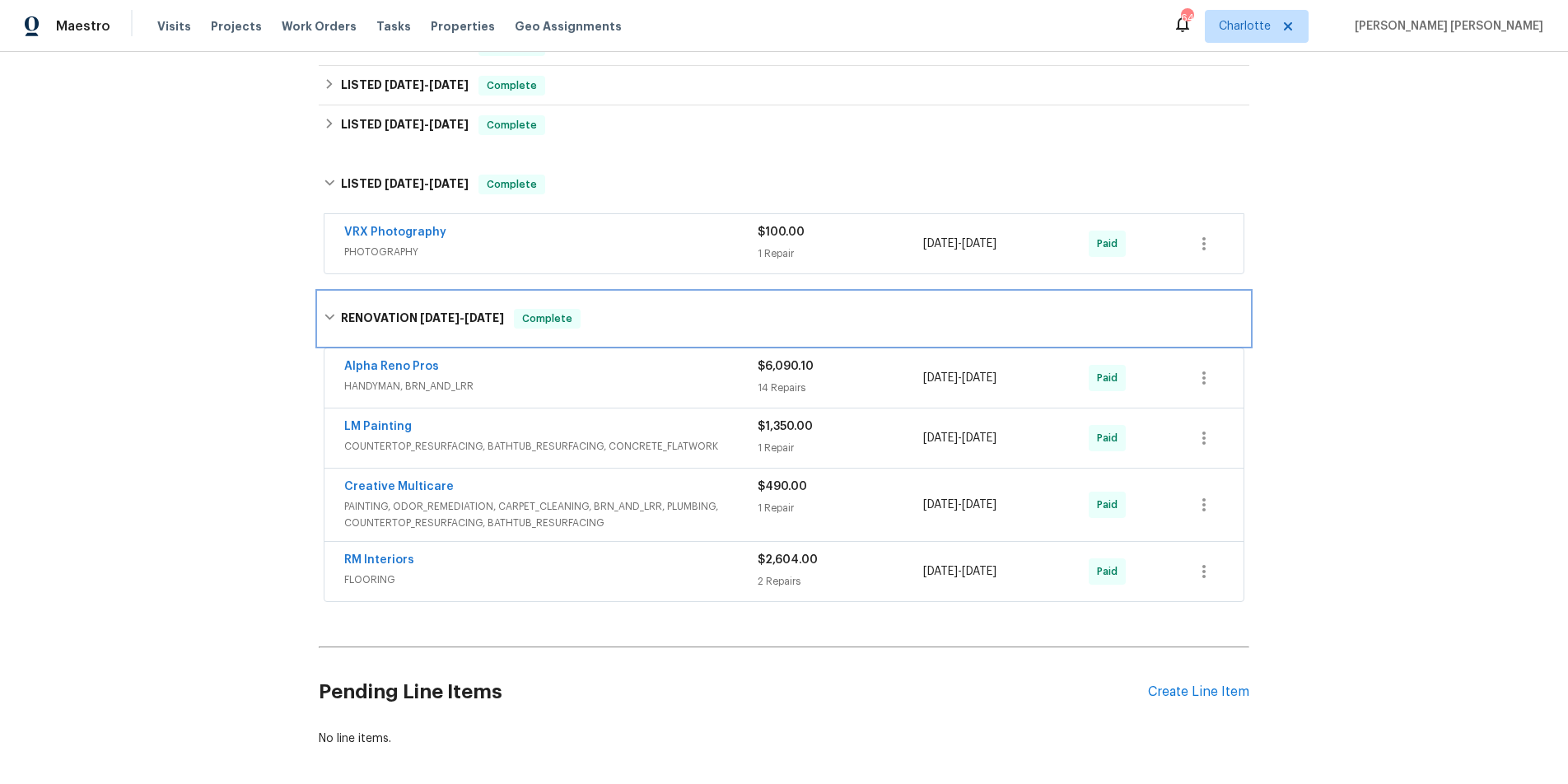 scroll, scrollTop: 774, scrollLeft: 0, axis: vertical 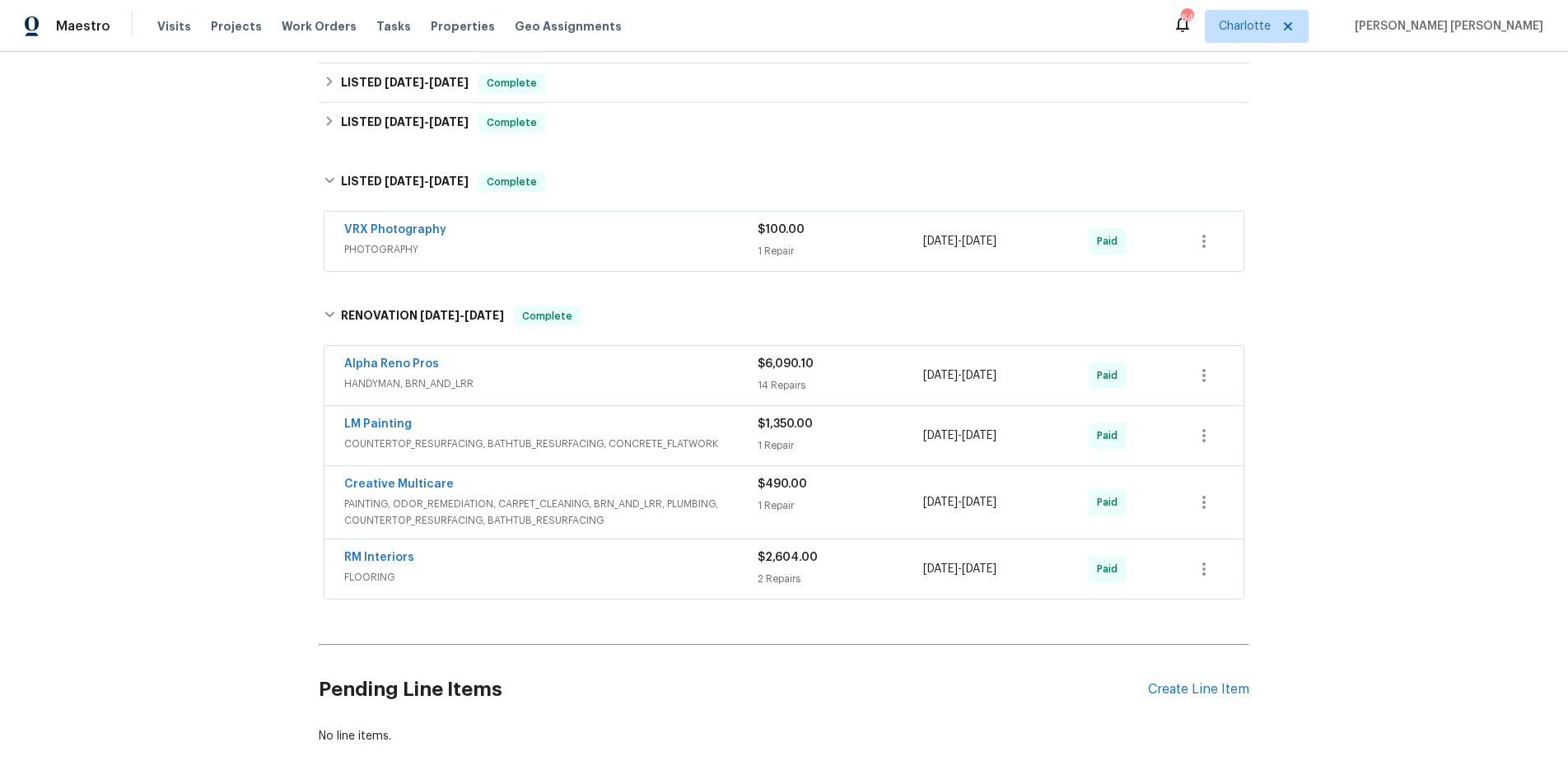 click on "HANDYMAN, BRN_AND_LRR" at bounding box center [551, 384] 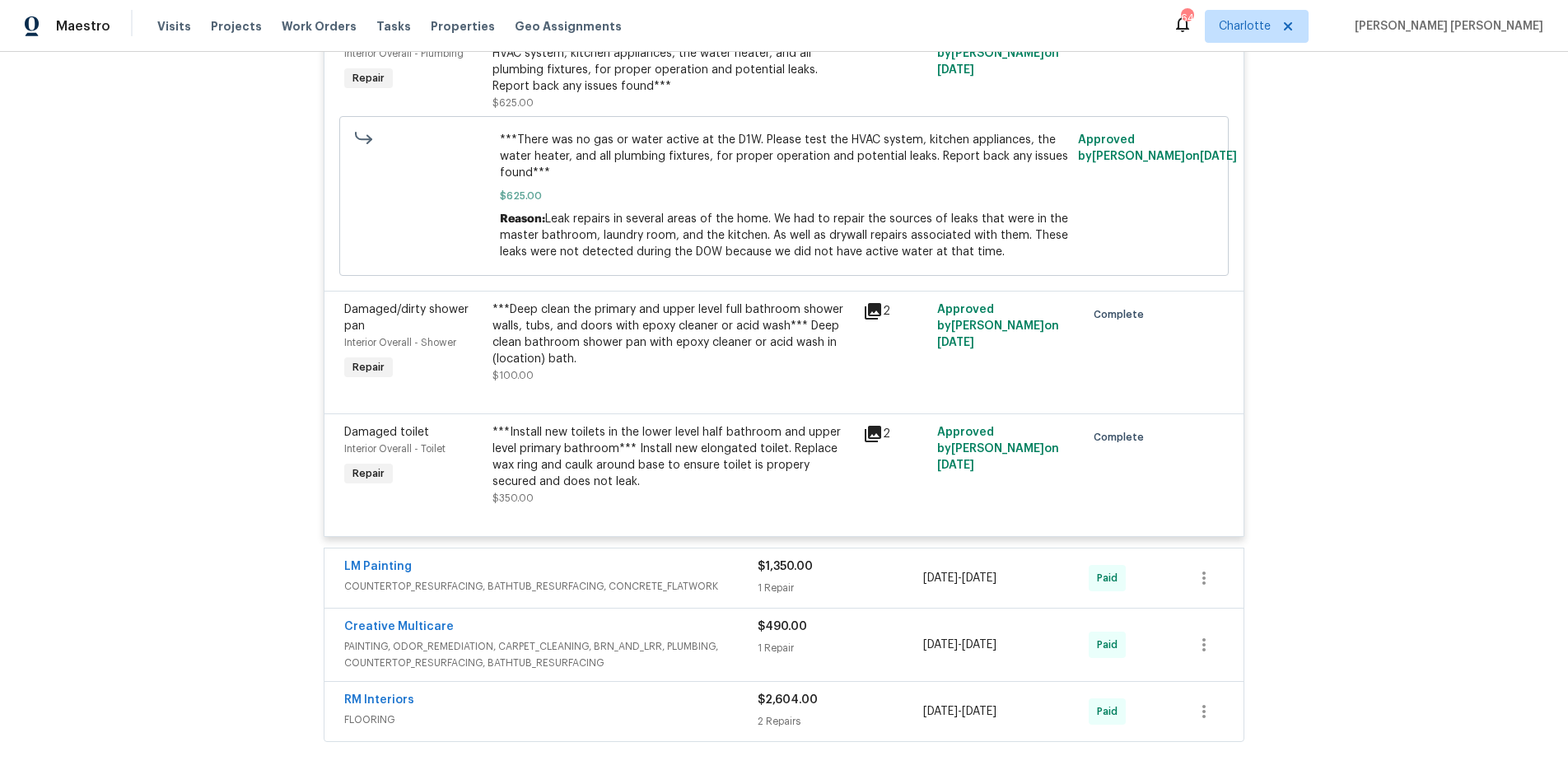 scroll, scrollTop: 3328, scrollLeft: 0, axis: vertical 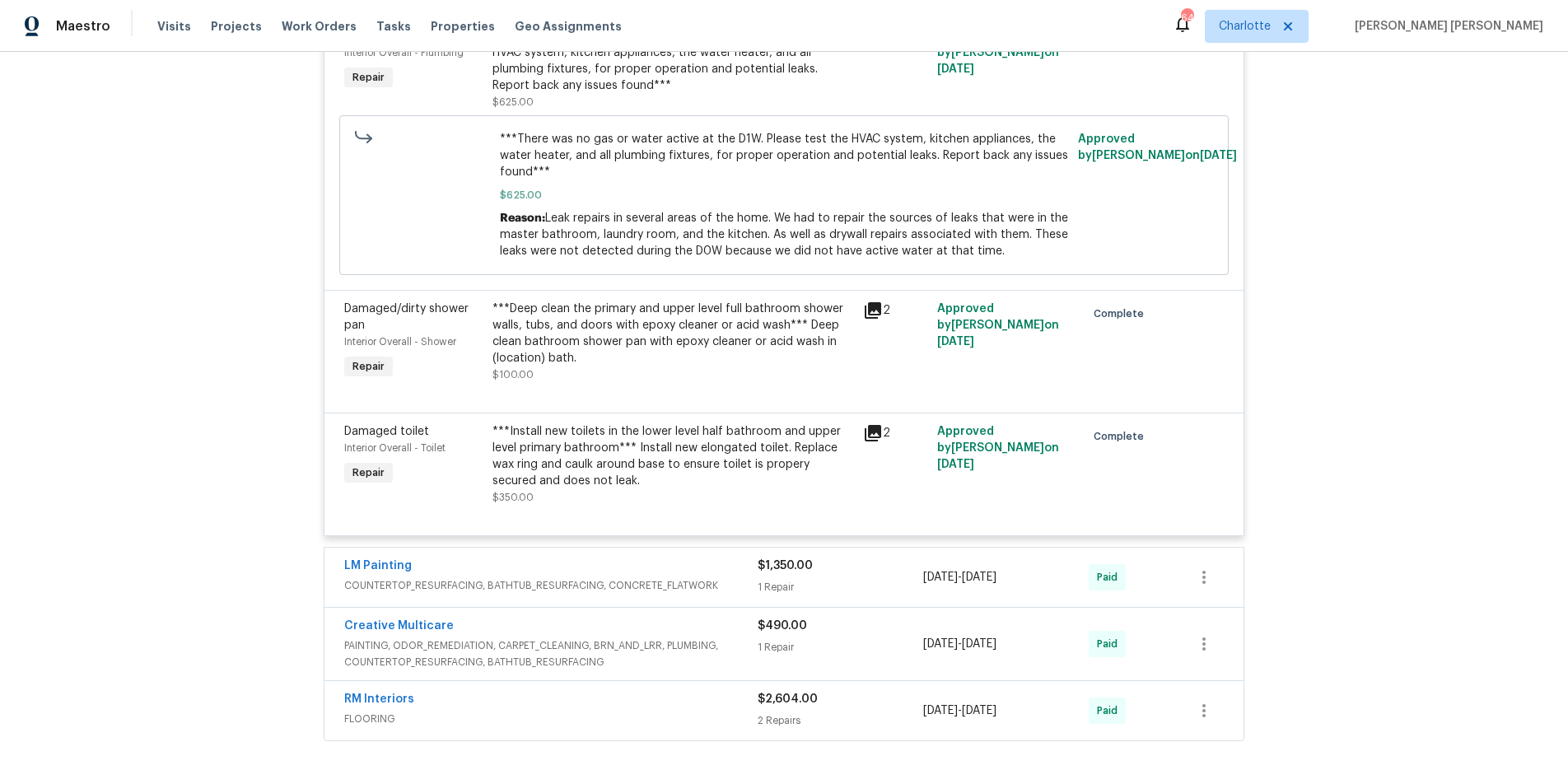 click on "COUNTERTOP_RESURFACING, BATHTUB_RESURFACING, CONCRETE_FLATWORK" at bounding box center (551, 586) 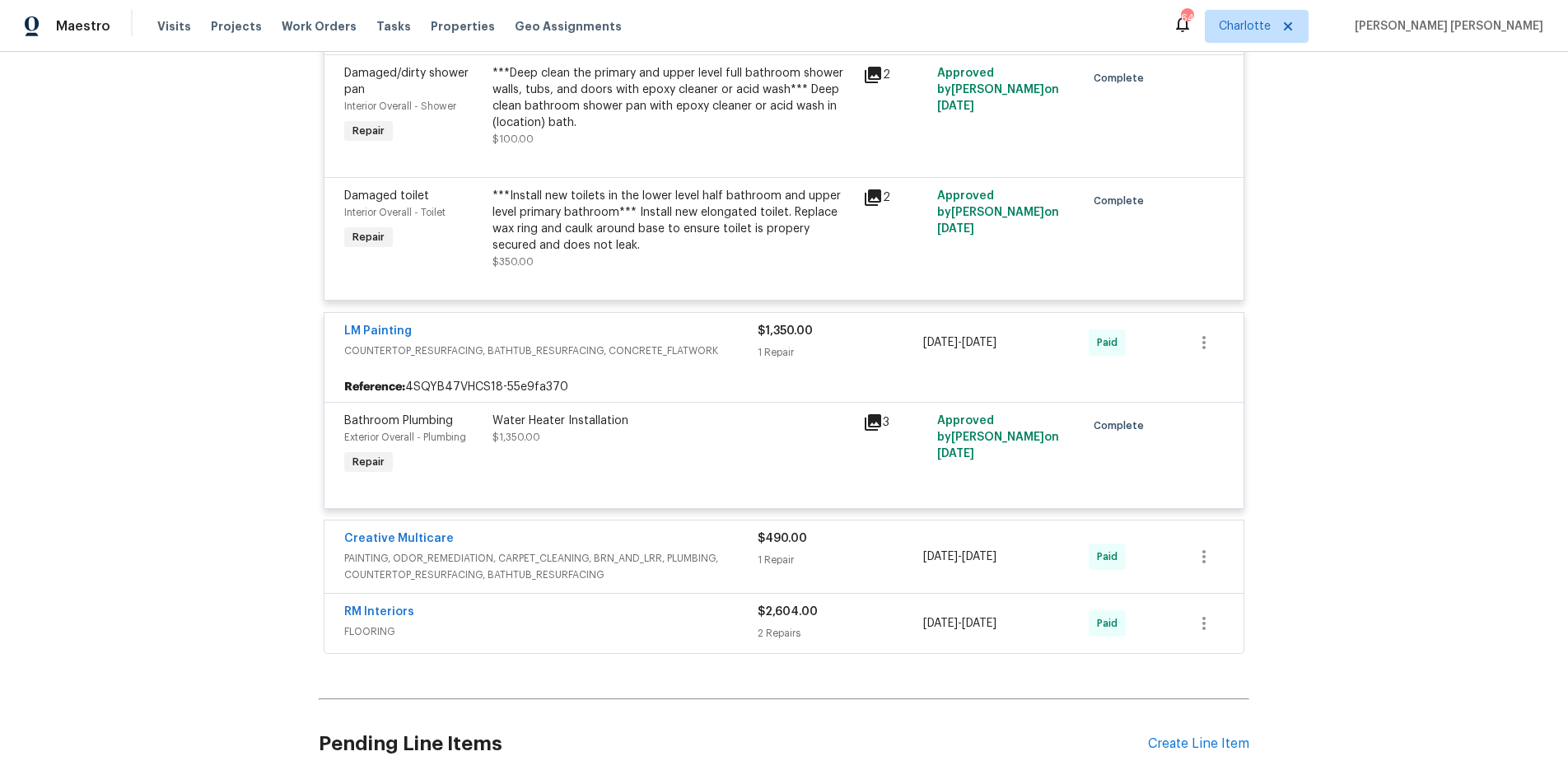 scroll, scrollTop: 3566, scrollLeft: 0, axis: vertical 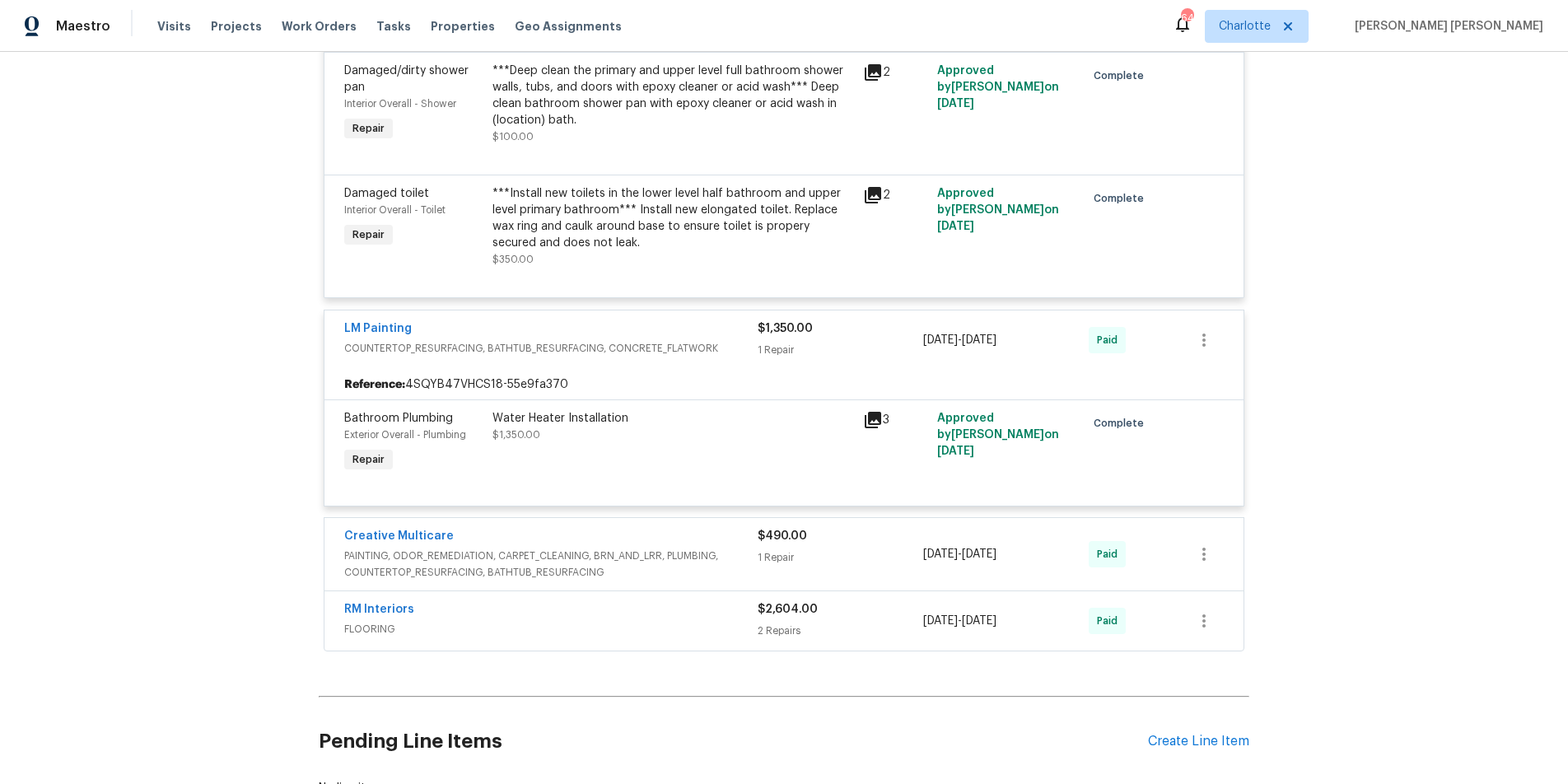 click 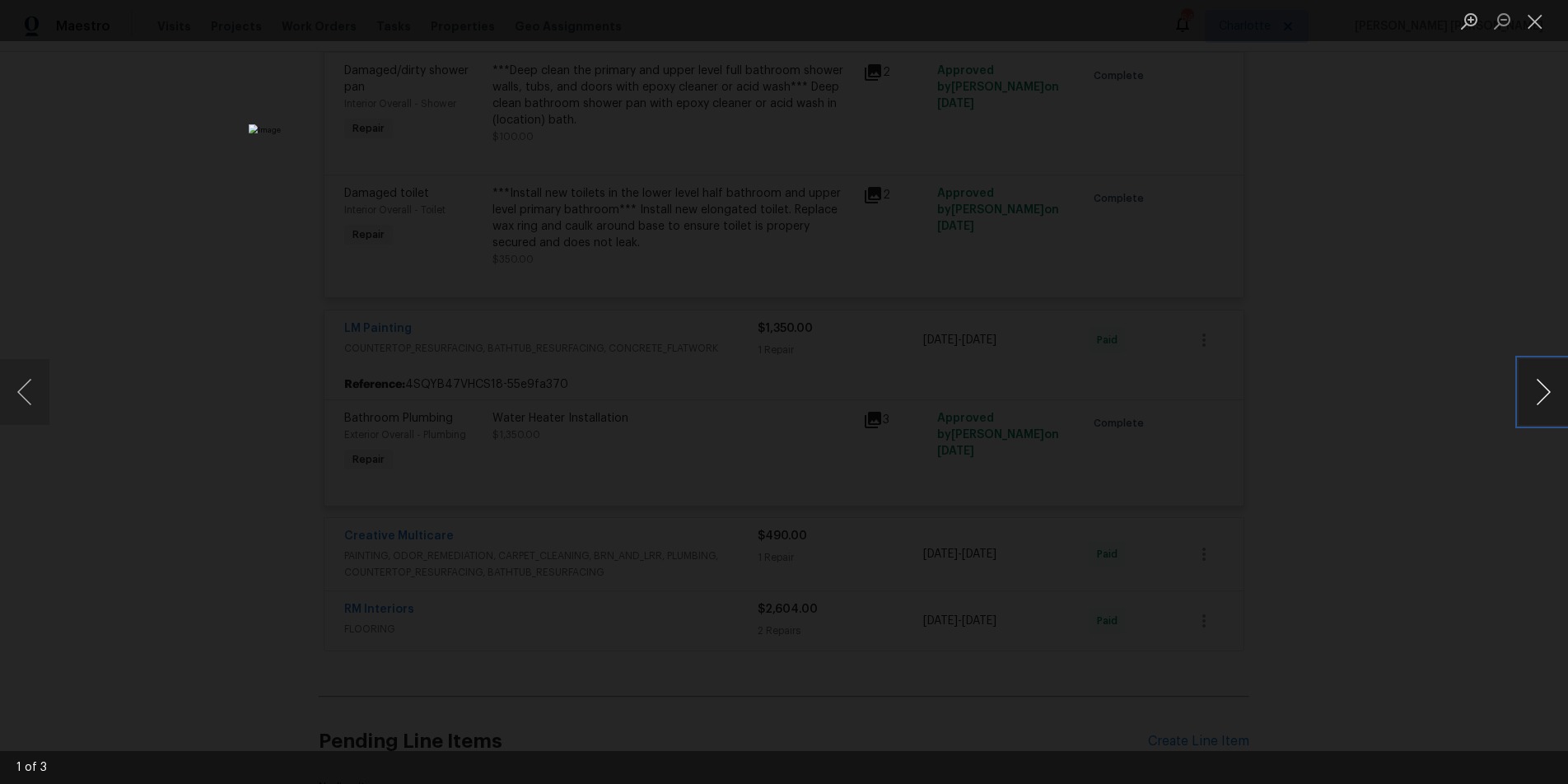 click at bounding box center [1543, 392] 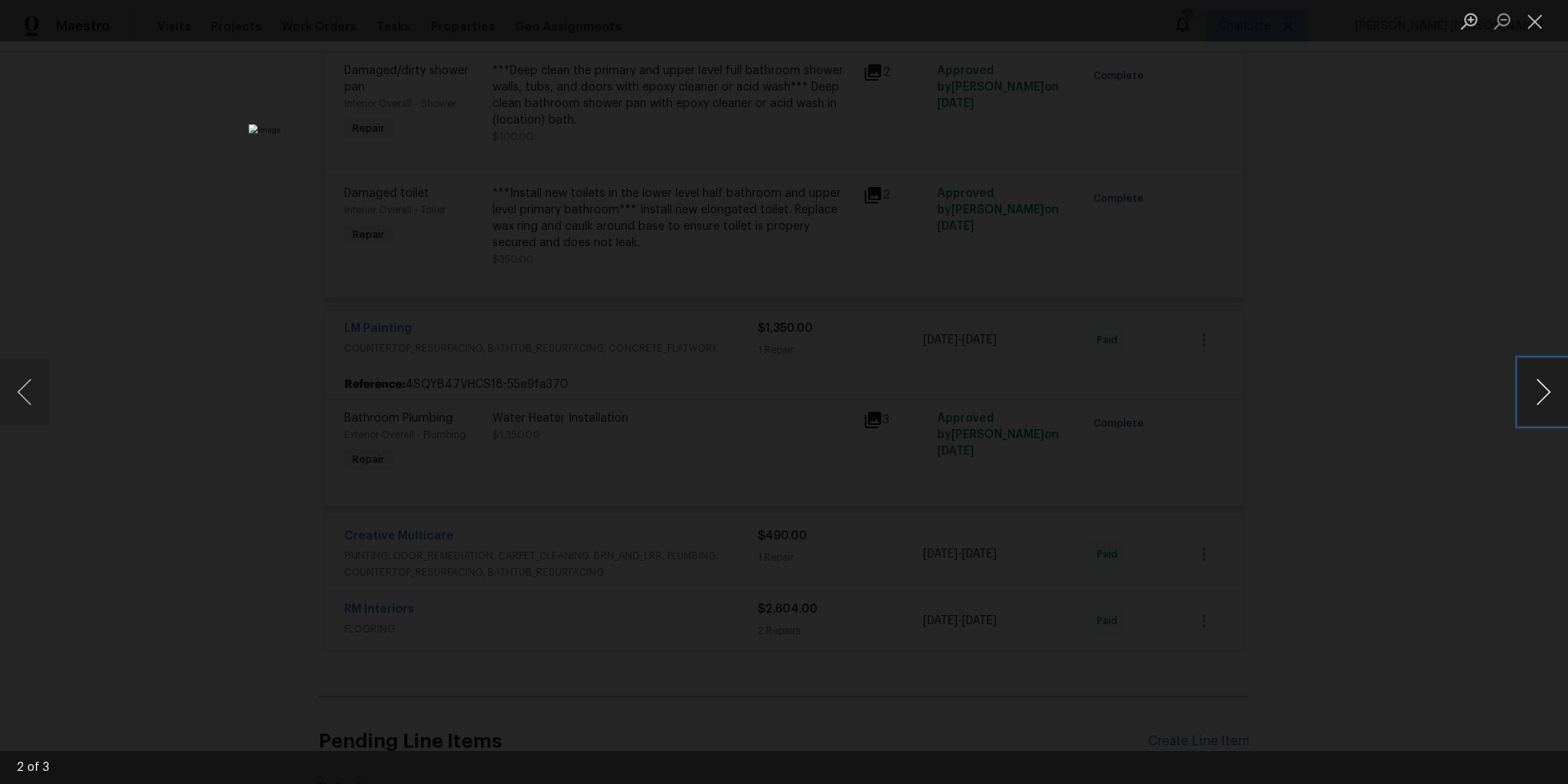 click at bounding box center (1543, 392) 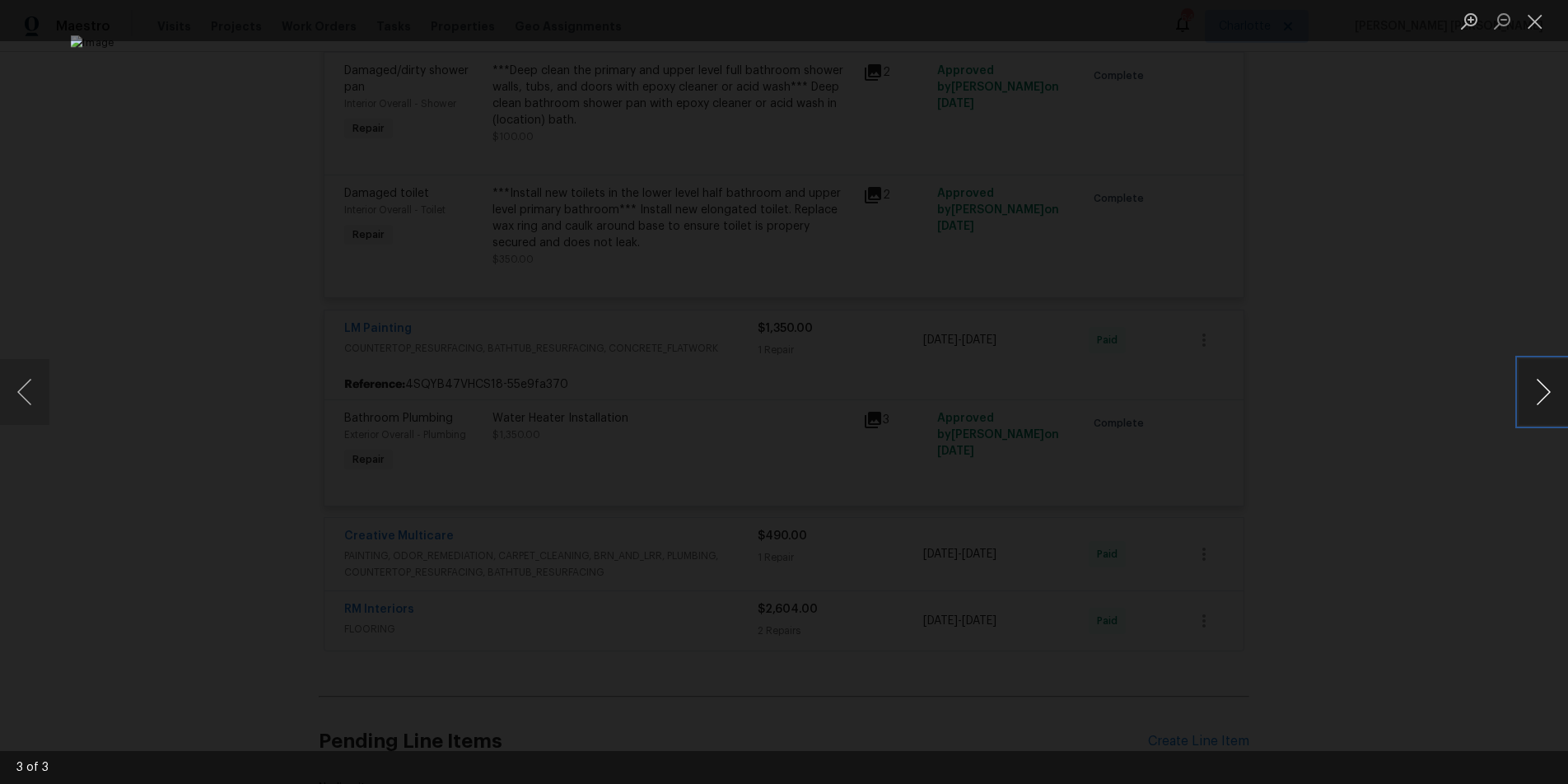 click at bounding box center [1543, 392] 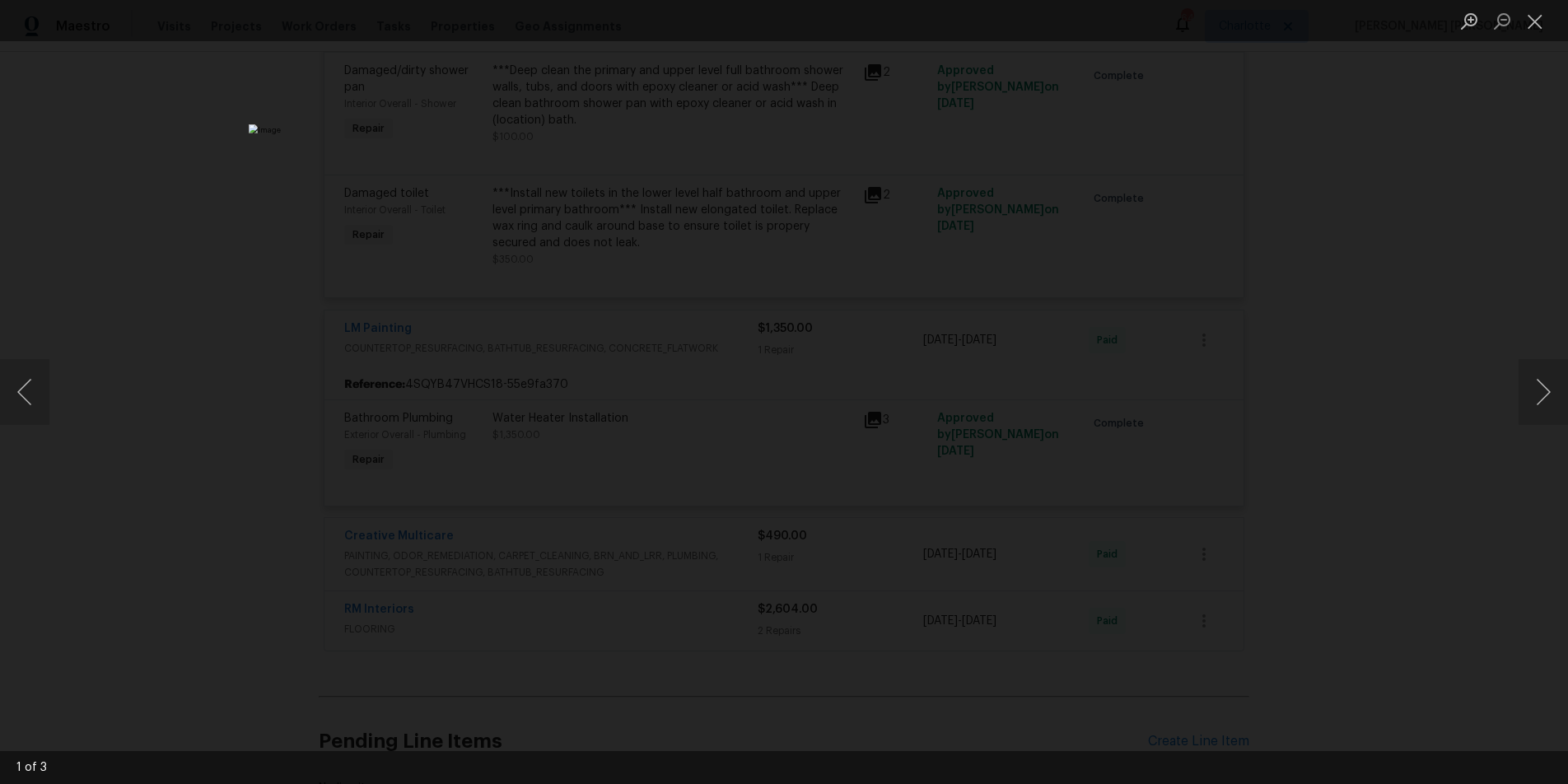 click at bounding box center (784, 392) 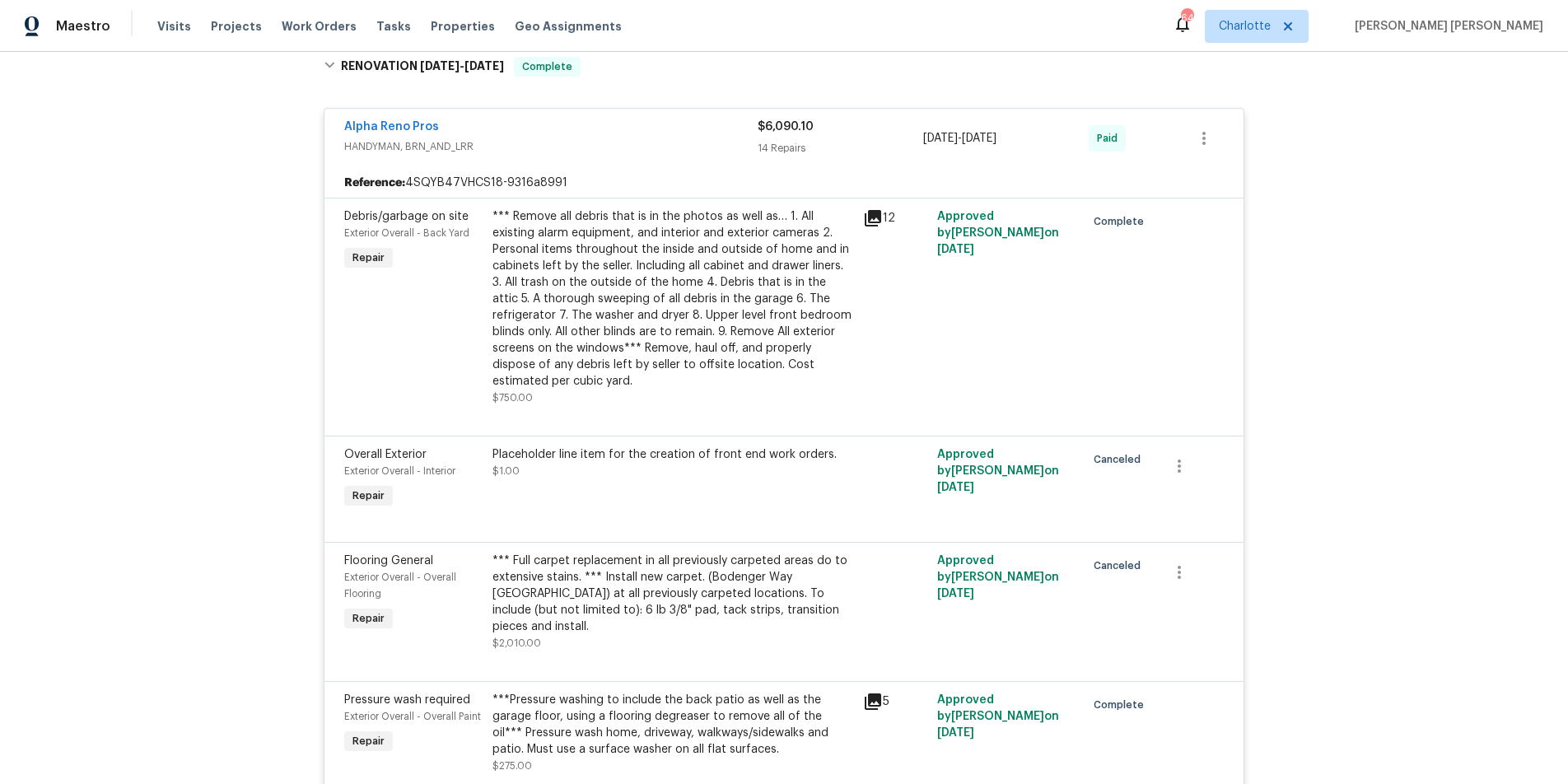 scroll, scrollTop: 990, scrollLeft: 0, axis: vertical 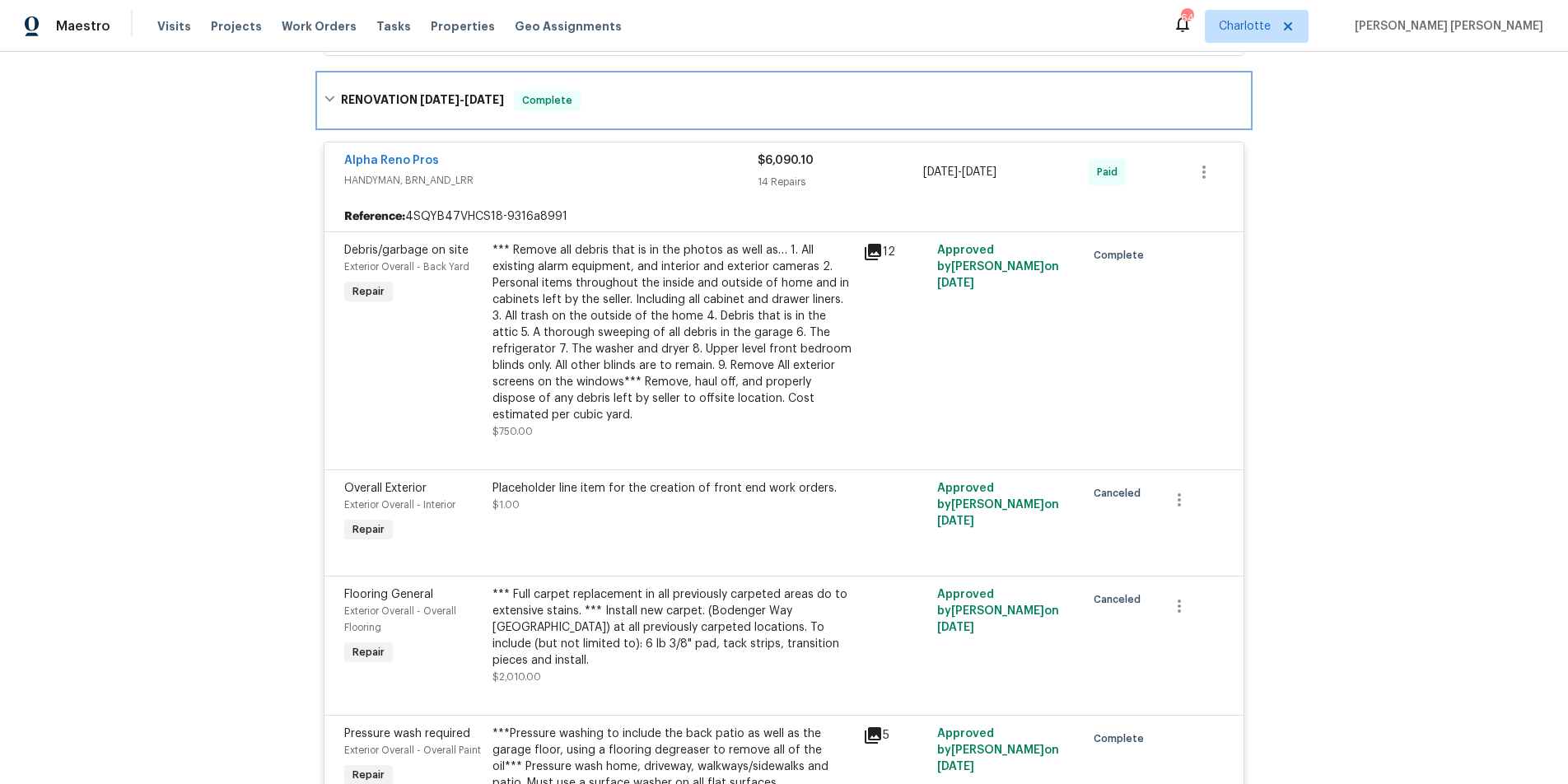click 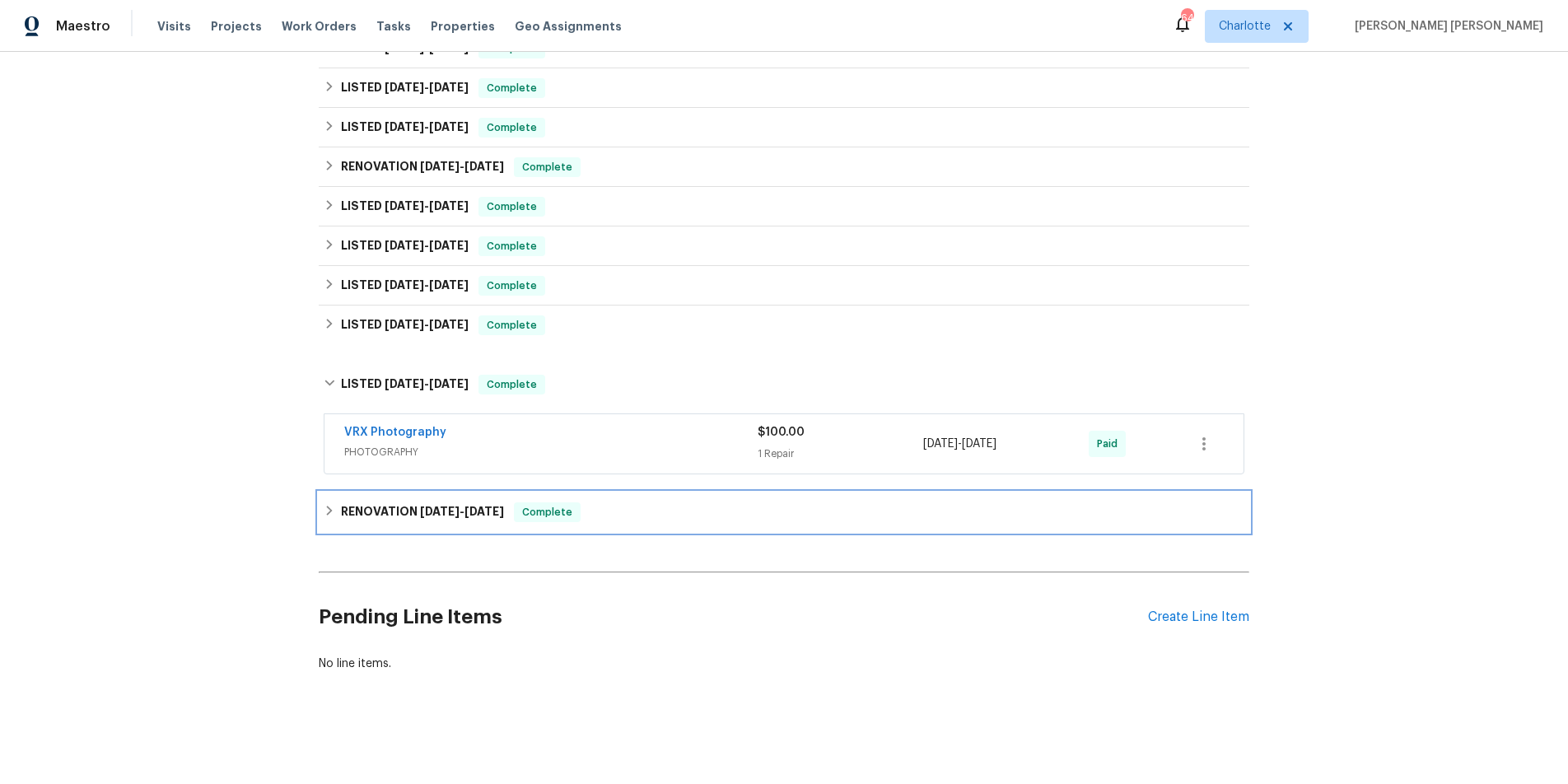 scroll, scrollTop: 572, scrollLeft: 0, axis: vertical 